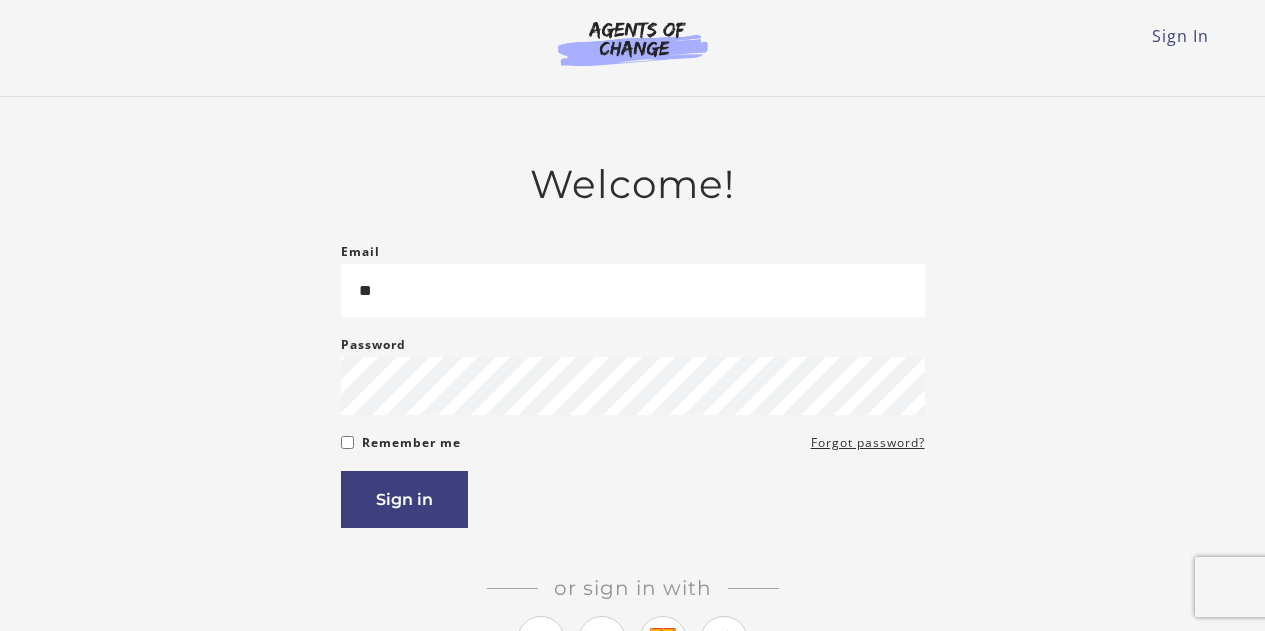 scroll, scrollTop: 0, scrollLeft: 0, axis: both 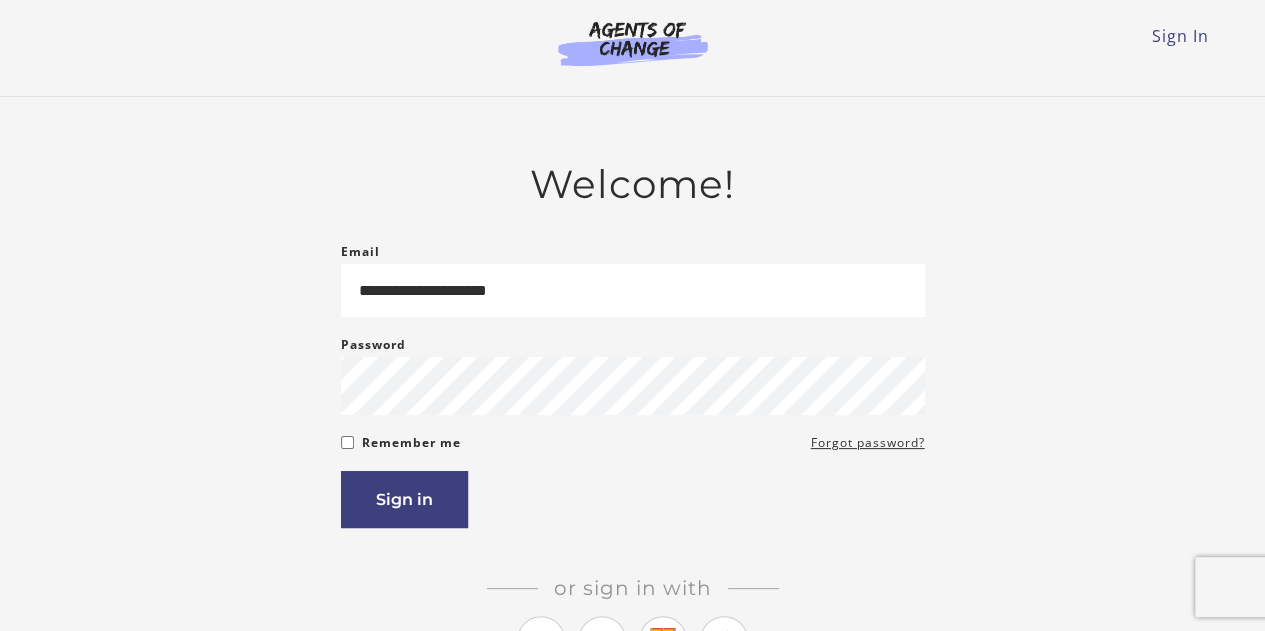 type on "**********" 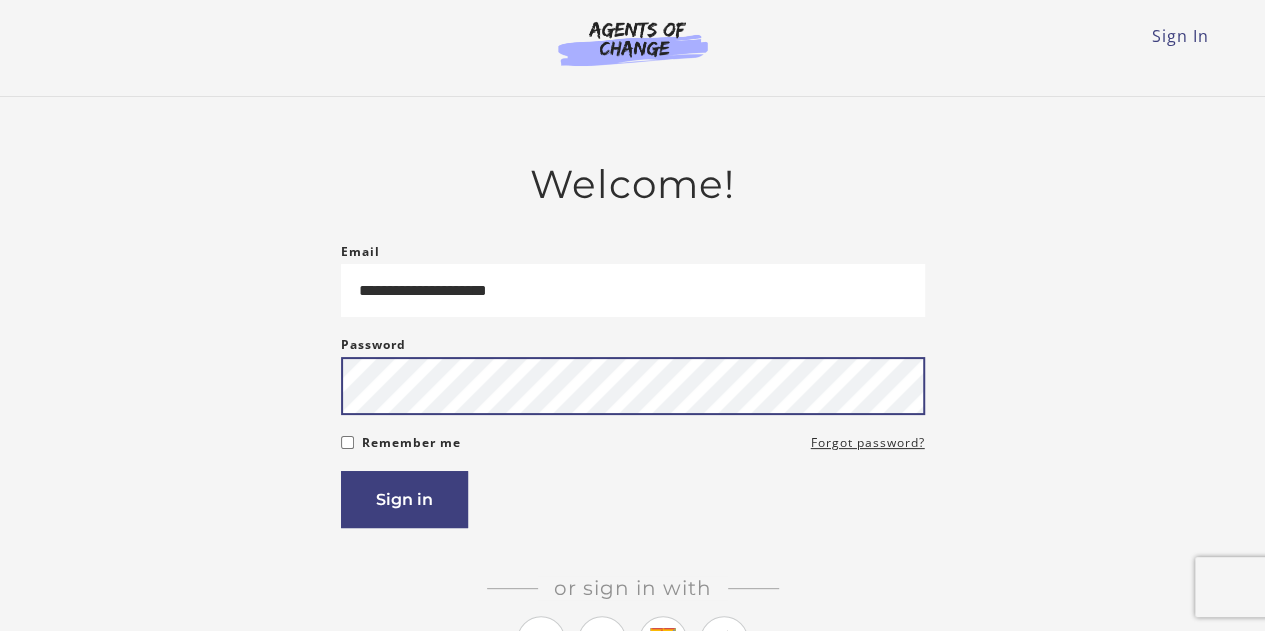 click on "Sign in" at bounding box center (404, 499) 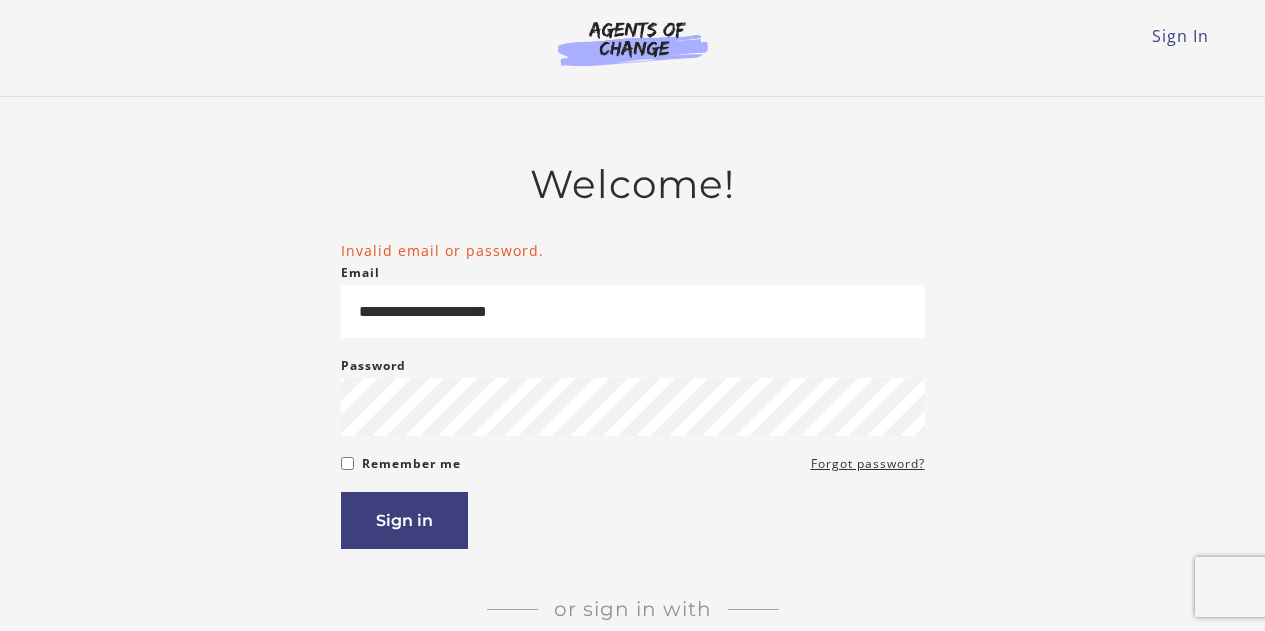 scroll, scrollTop: 0, scrollLeft: 0, axis: both 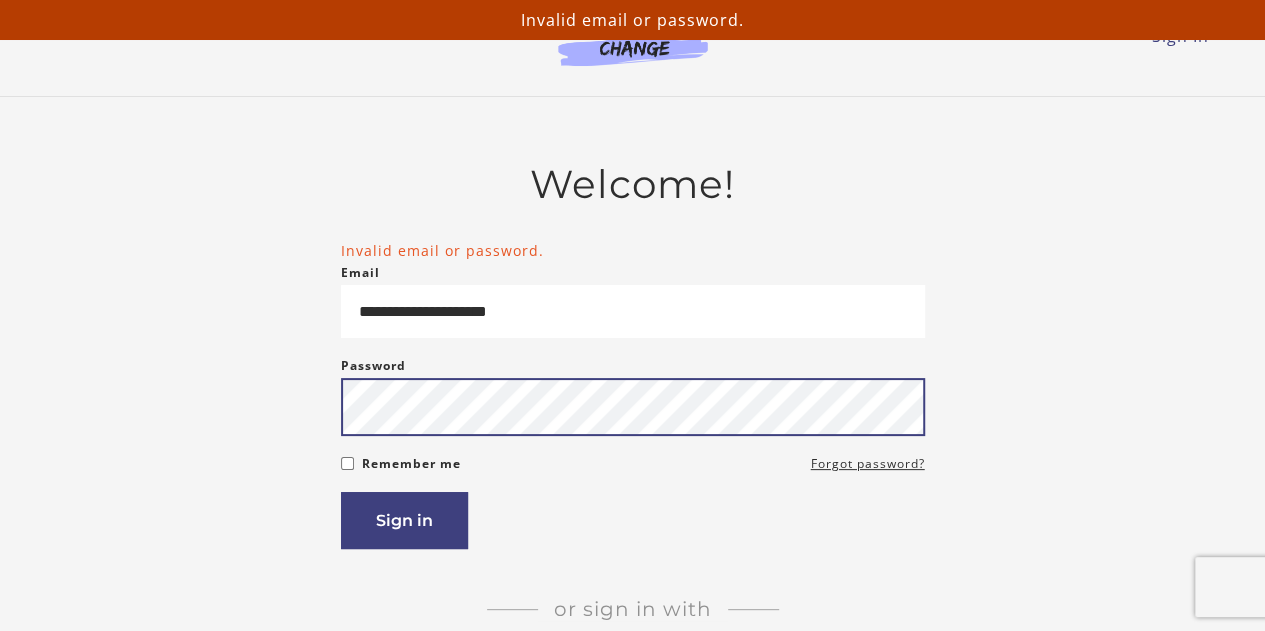 click on "Sign in" at bounding box center (404, 520) 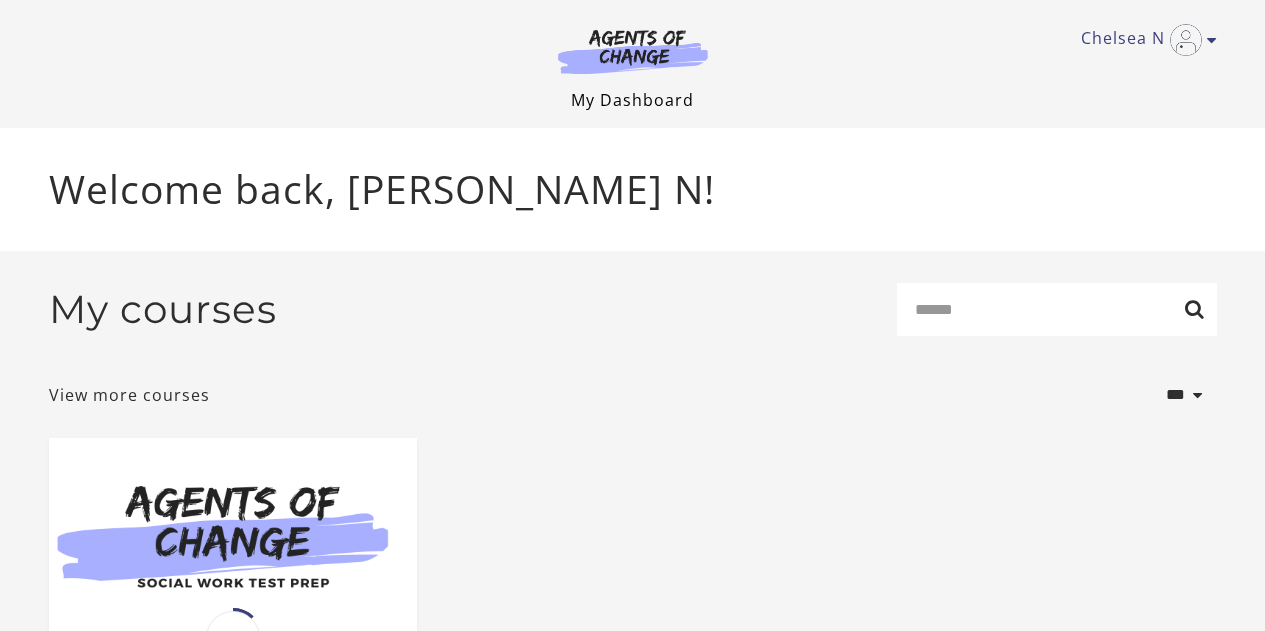 scroll, scrollTop: 0, scrollLeft: 0, axis: both 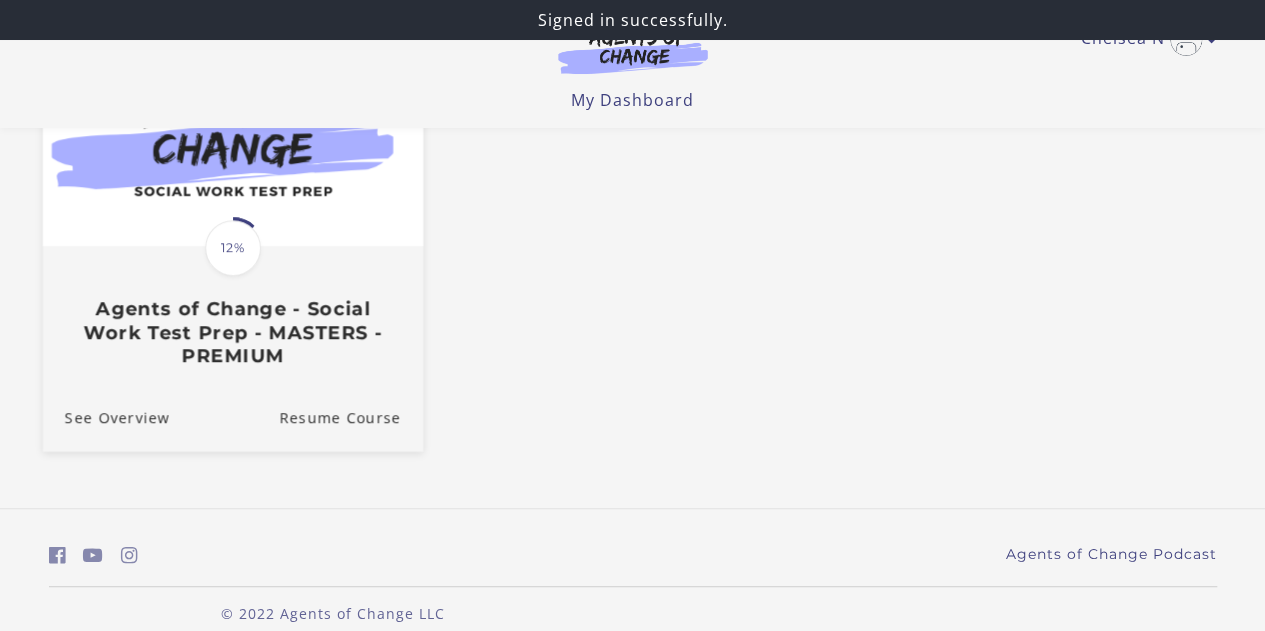 click on "Agents of Change - Social Work Test Prep - MASTERS - PREMIUM" at bounding box center (232, 332) 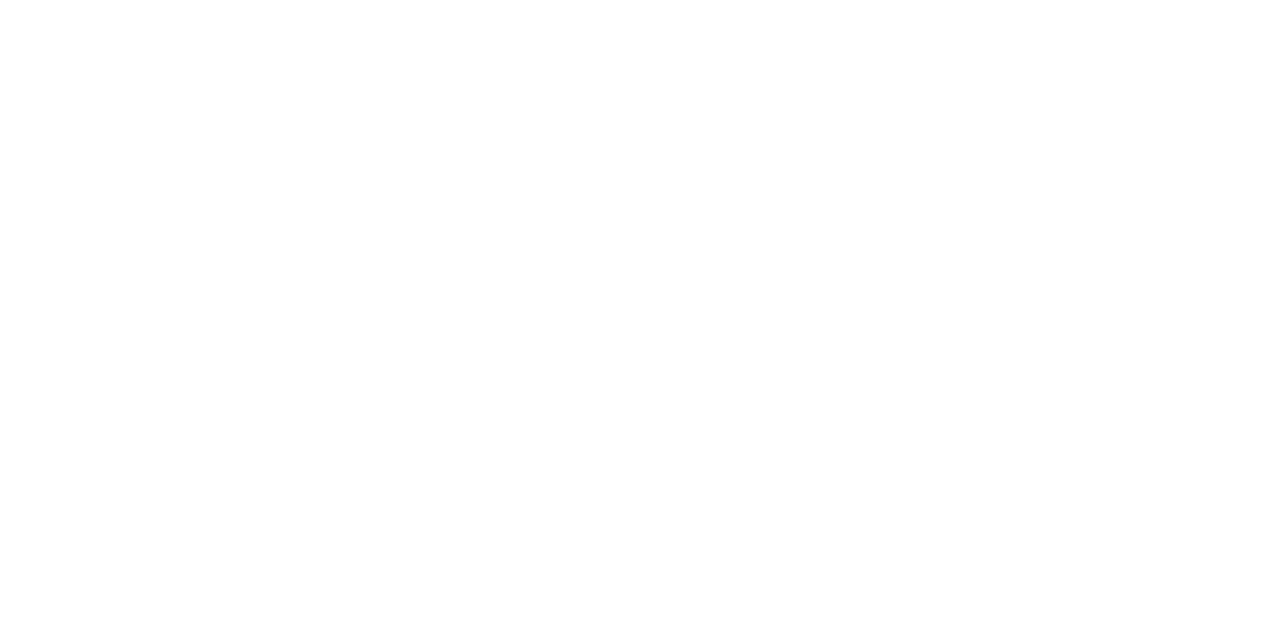 scroll, scrollTop: 0, scrollLeft: 0, axis: both 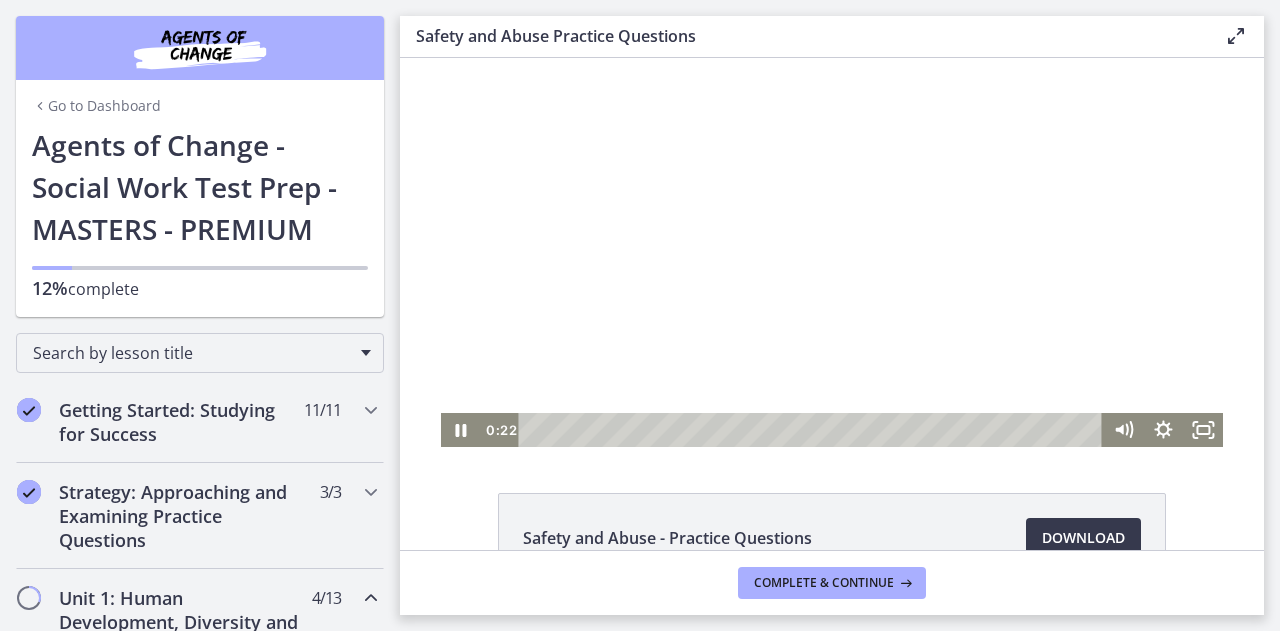 click at bounding box center [832, 252] 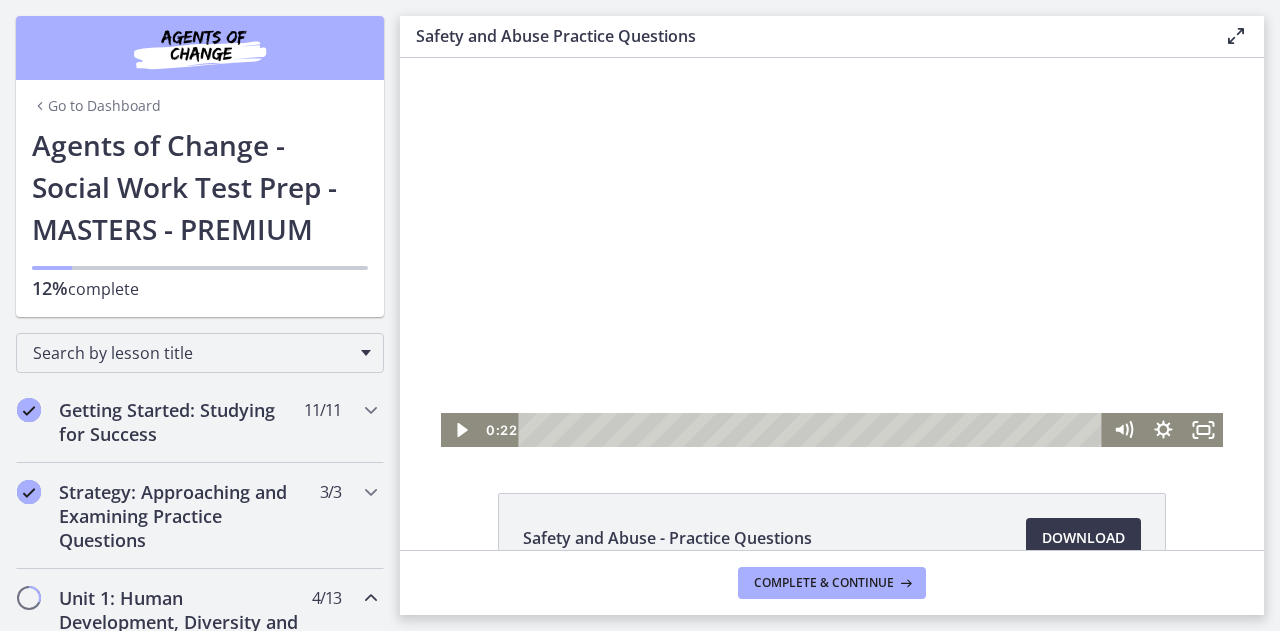 click at bounding box center (832, 252) 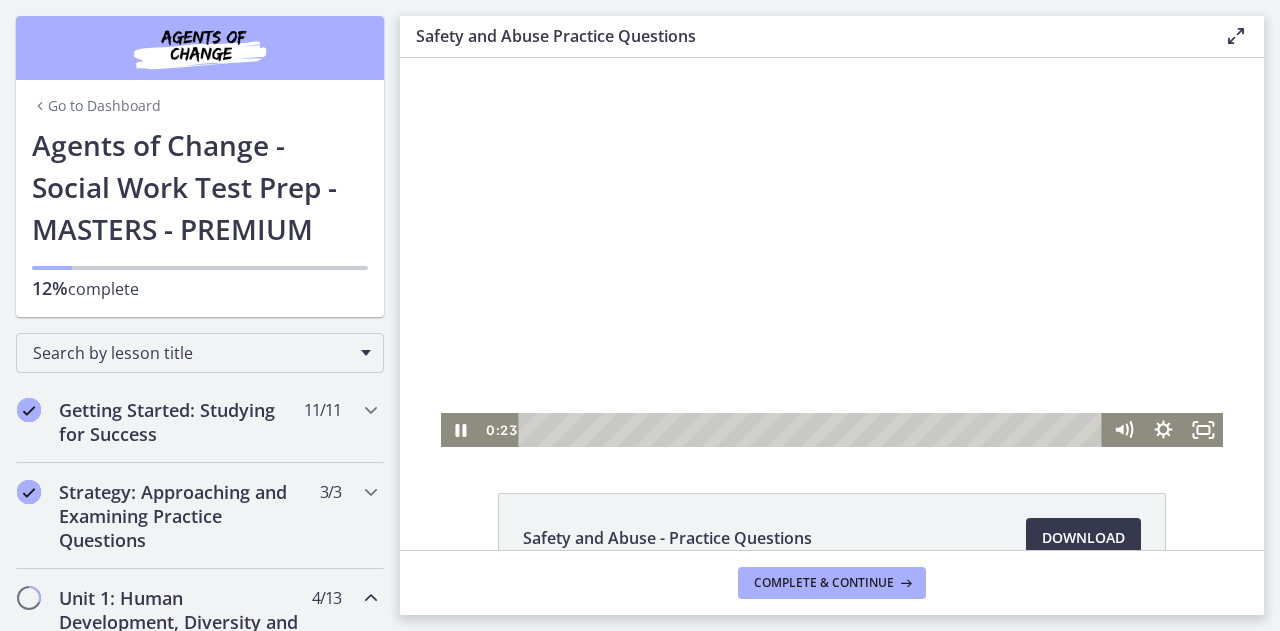 click at bounding box center [832, 252] 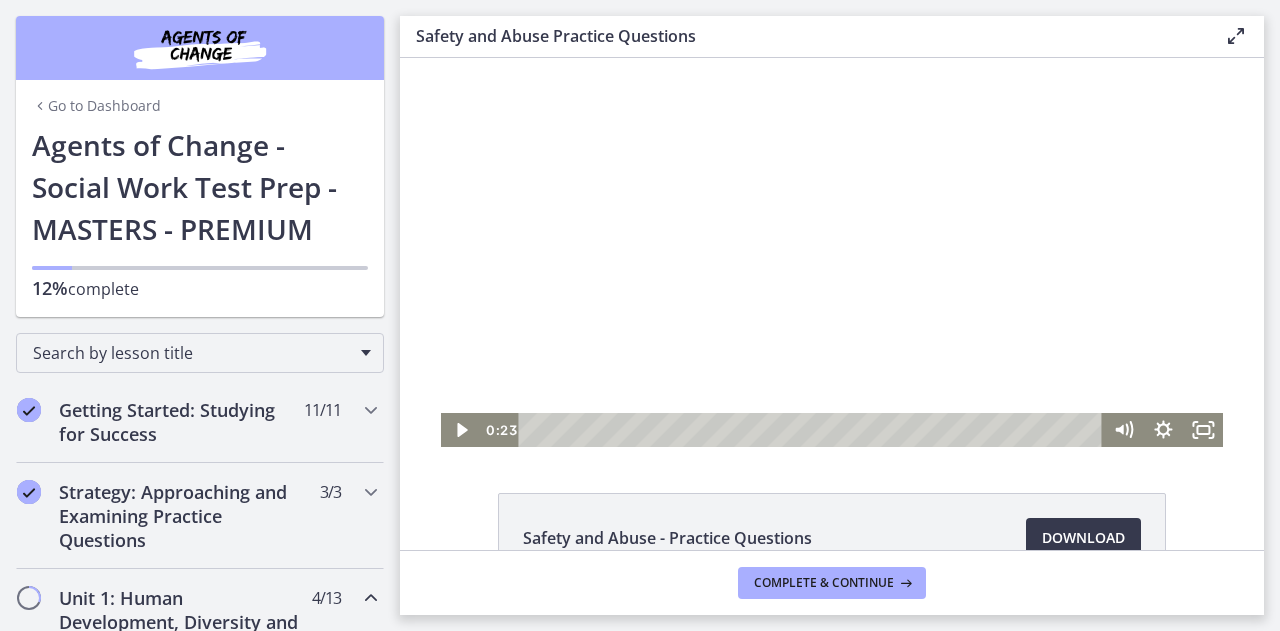 click at bounding box center [832, 252] 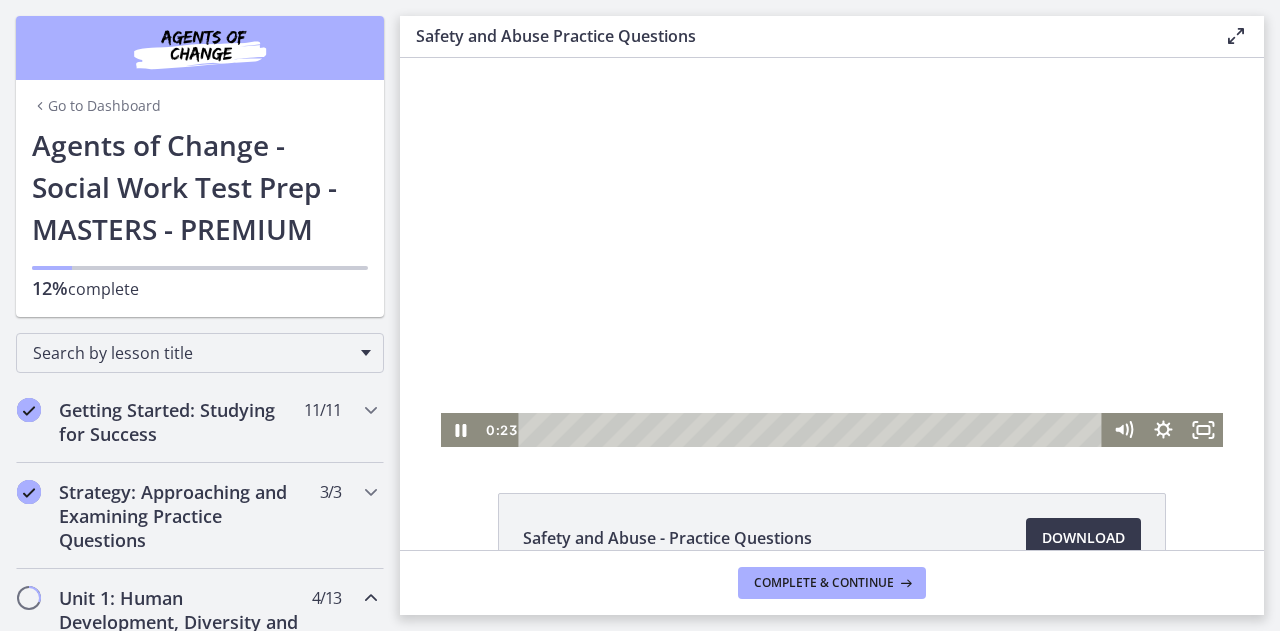 click at bounding box center (832, 252) 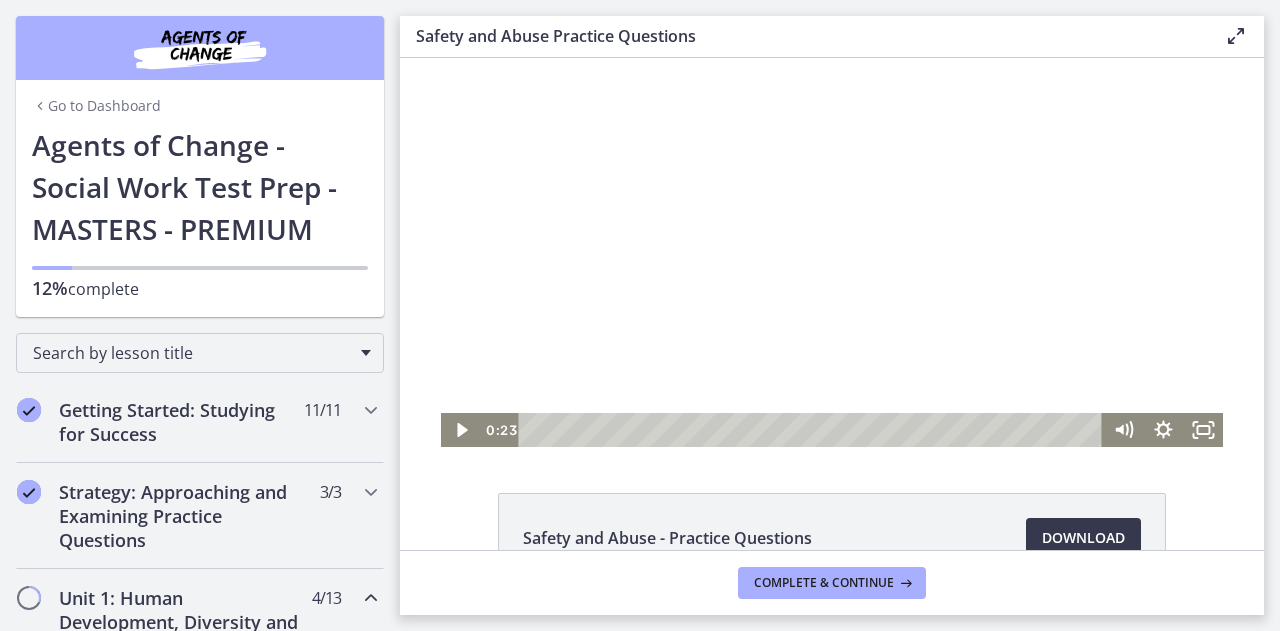 click at bounding box center [832, 252] 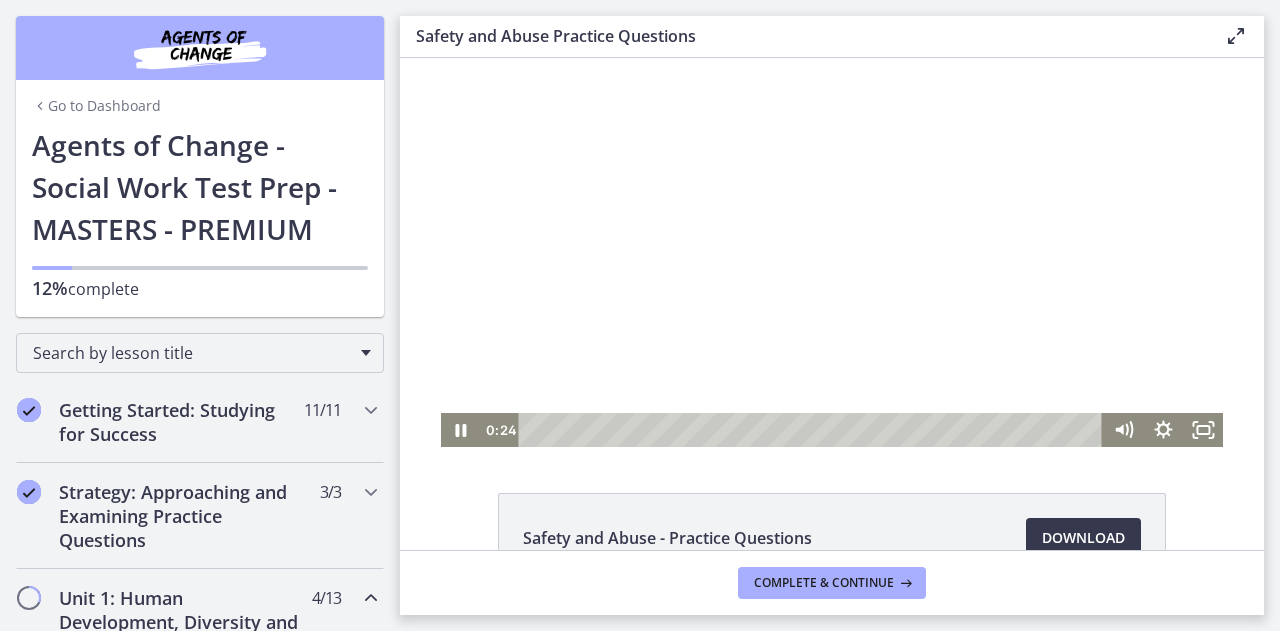 click at bounding box center (832, 252) 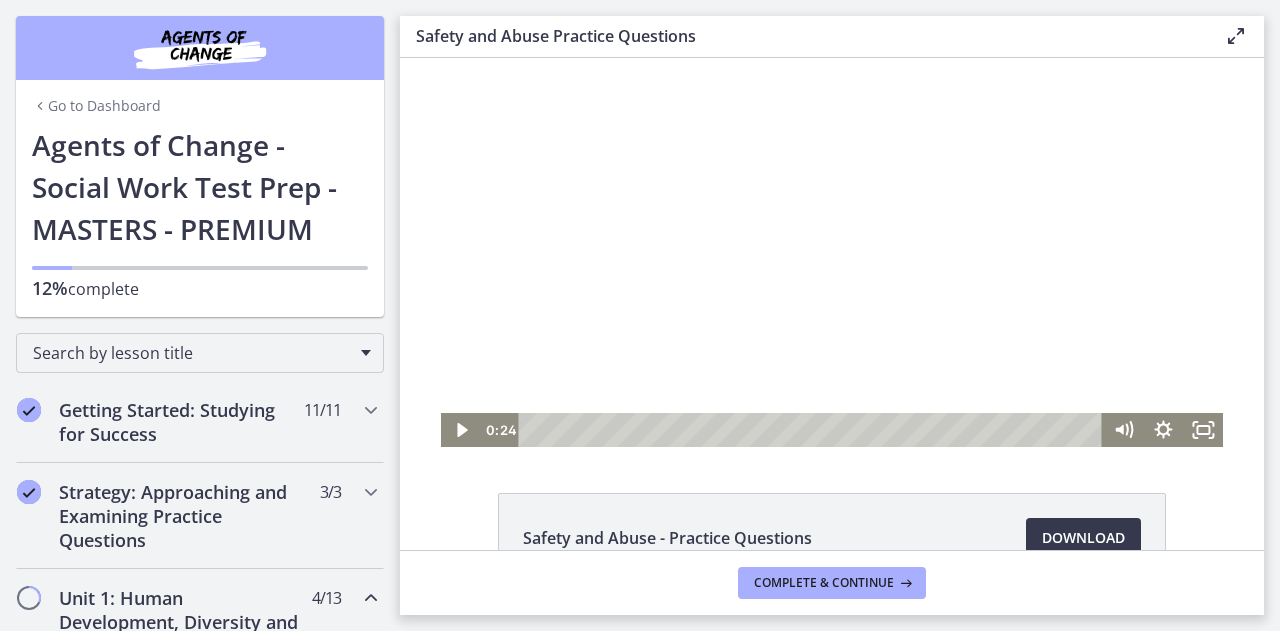 click at bounding box center [832, 252] 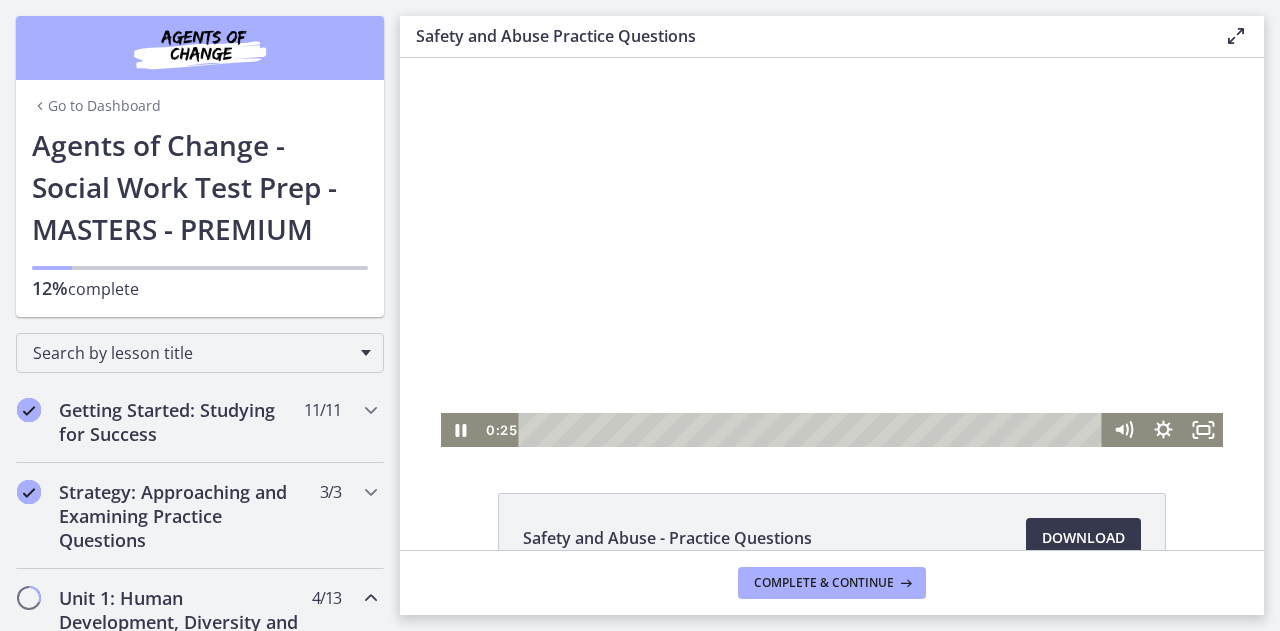 click at bounding box center (832, 252) 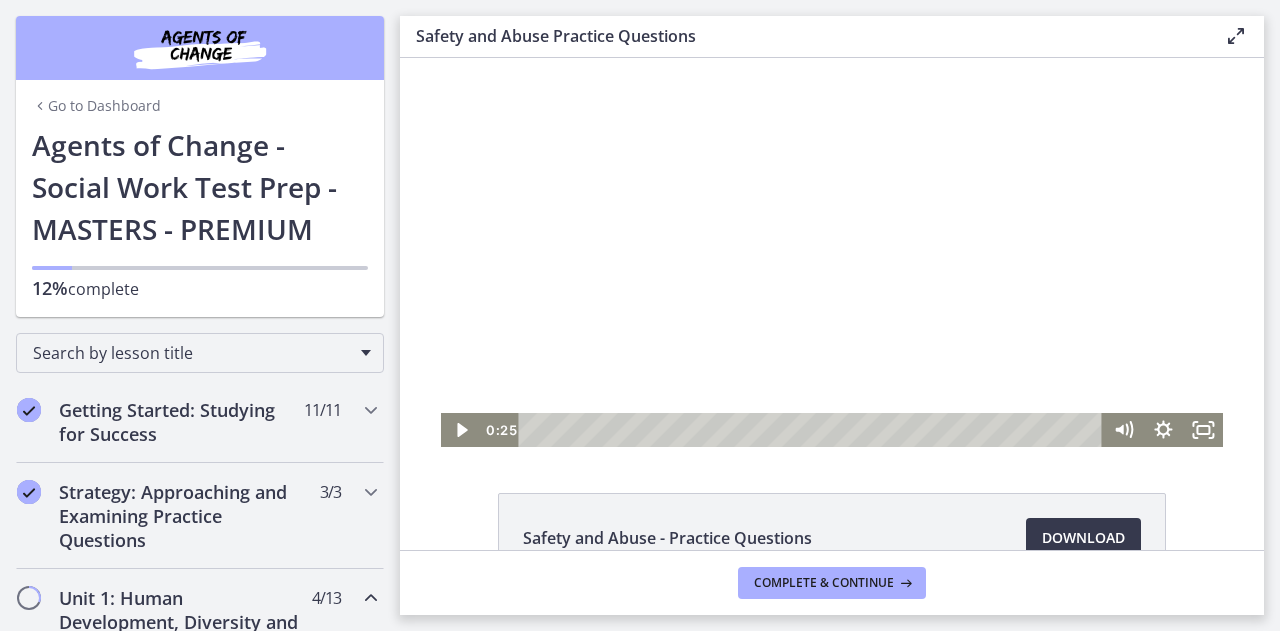 click at bounding box center [832, 252] 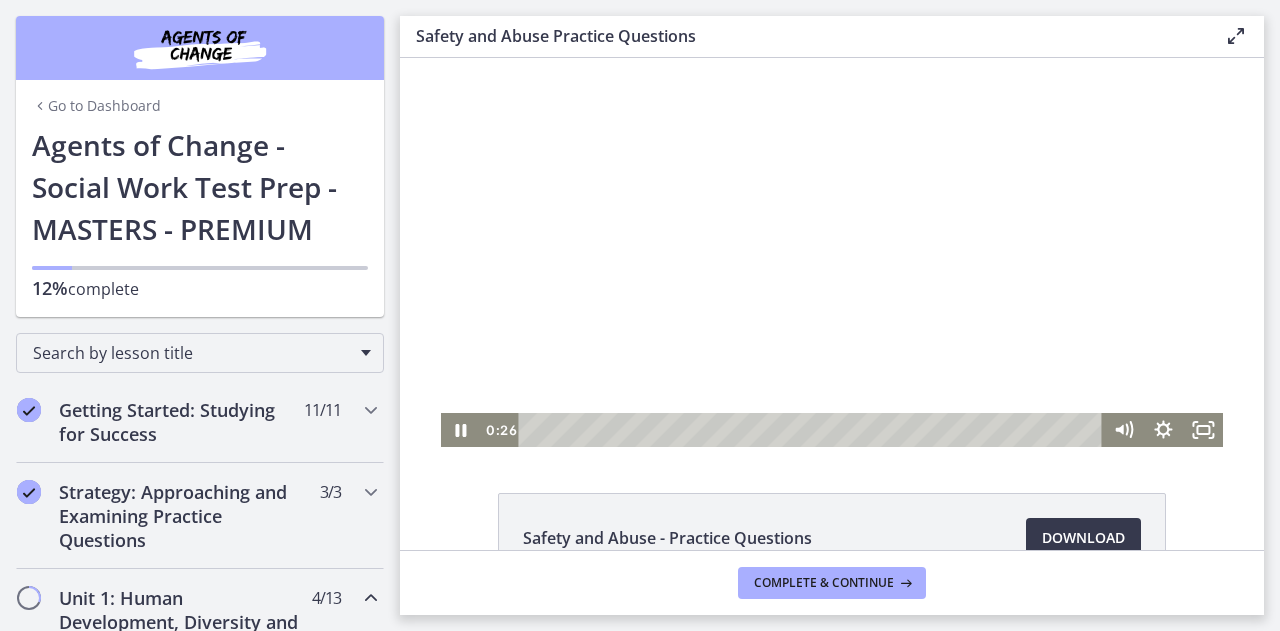 click at bounding box center (832, 252) 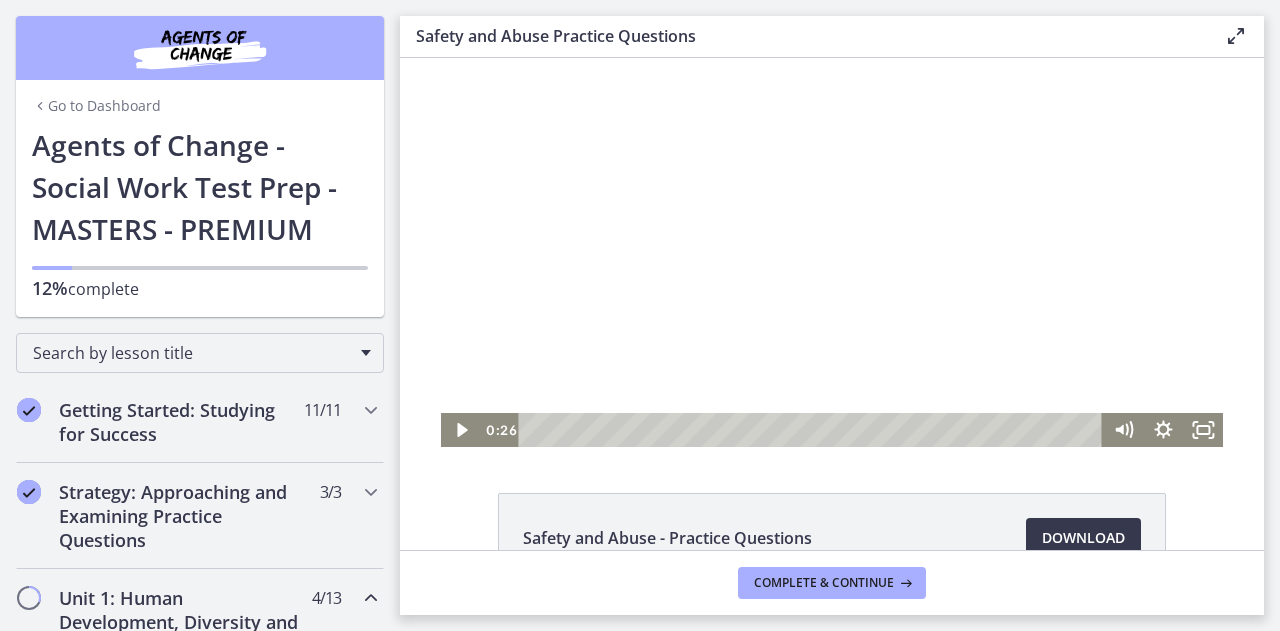 click at bounding box center (832, 252) 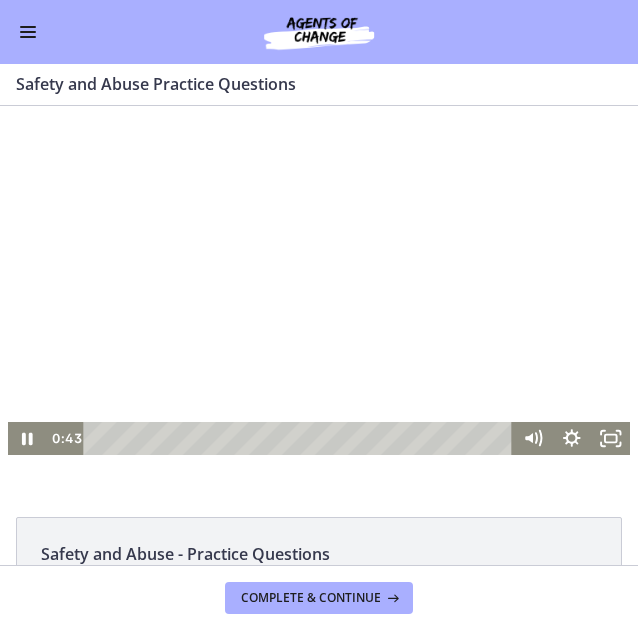 drag, startPoint x: 366, startPoint y: 183, endPoint x: 366, endPoint y: 111, distance: 72 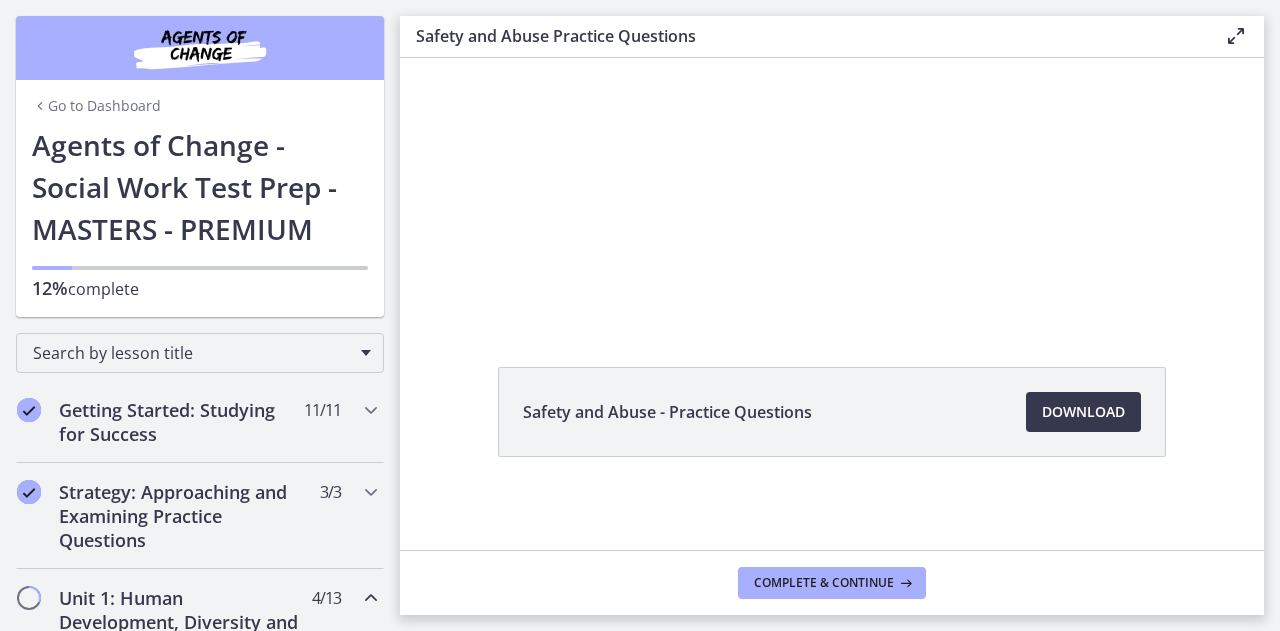 scroll, scrollTop: 128, scrollLeft: 0, axis: vertical 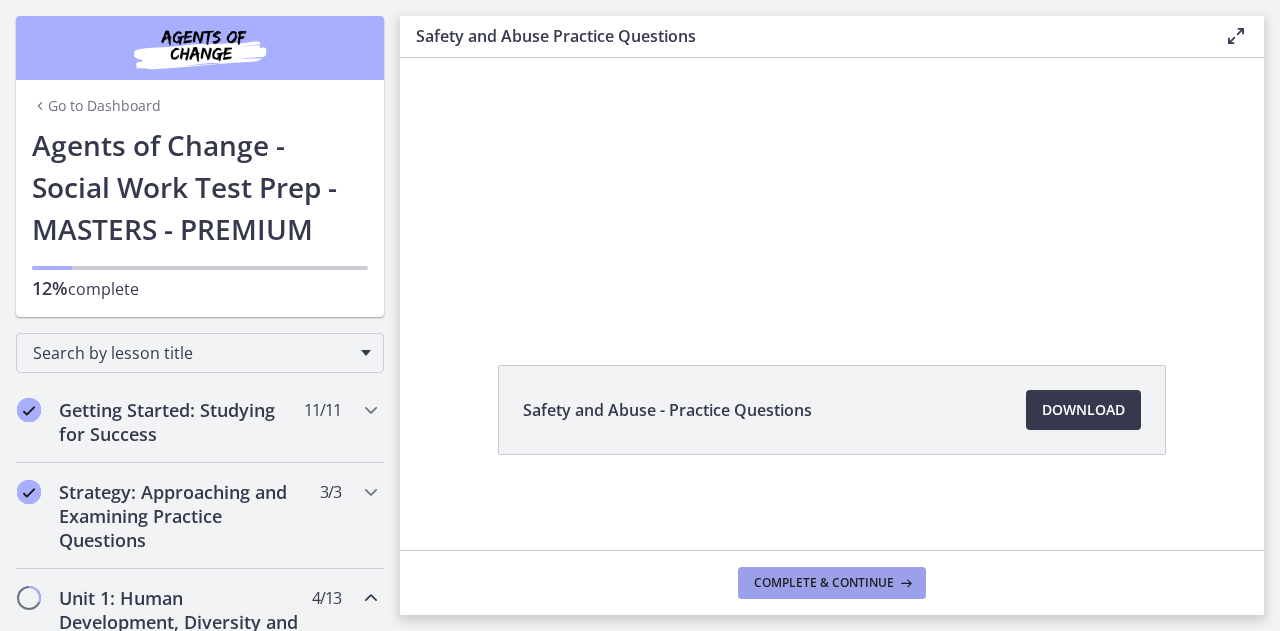 click on "Complete & continue" at bounding box center [832, 583] 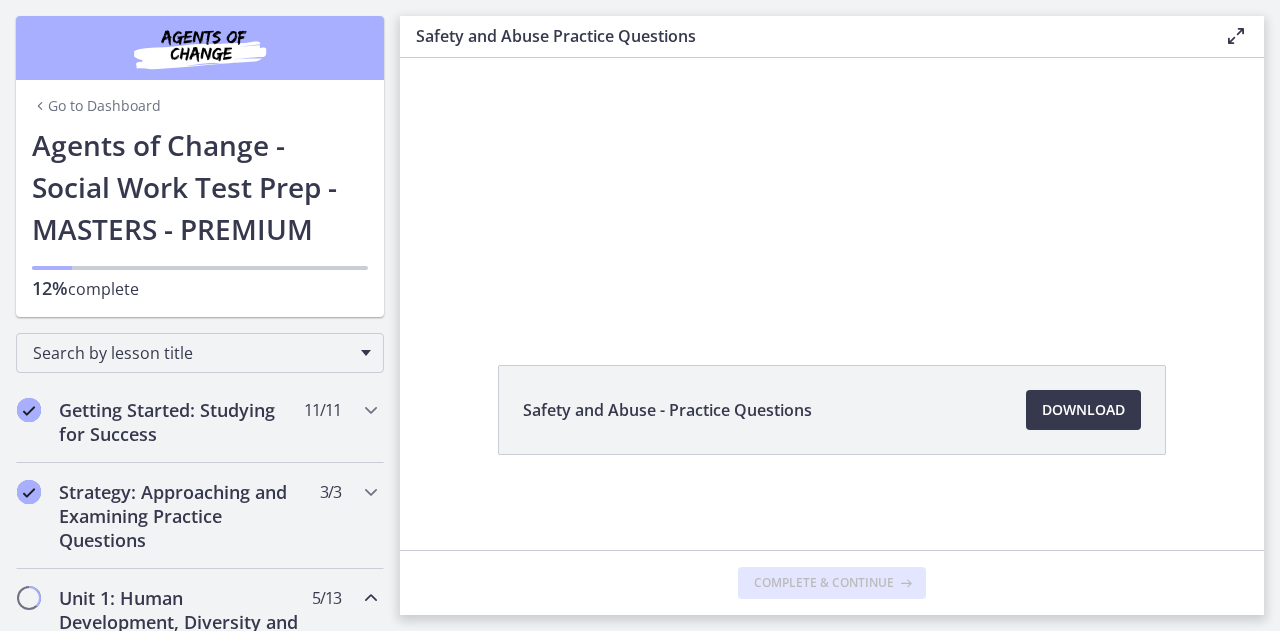 scroll, scrollTop: 0, scrollLeft: 0, axis: both 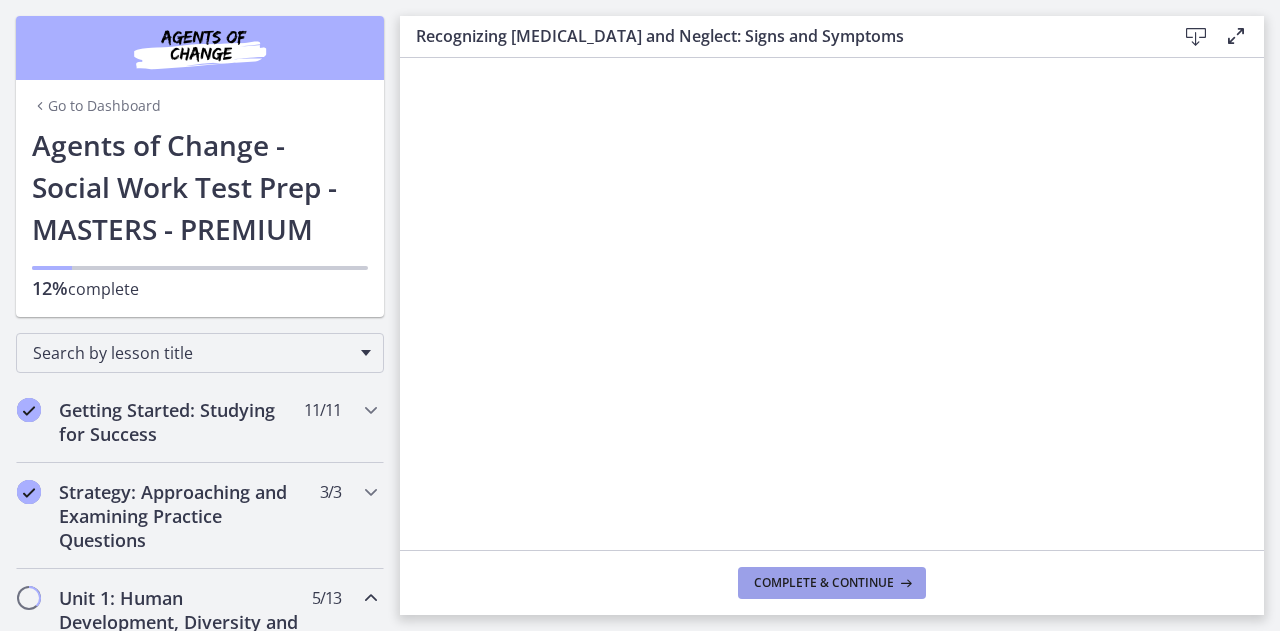 click on "Complete & continue" at bounding box center [824, 583] 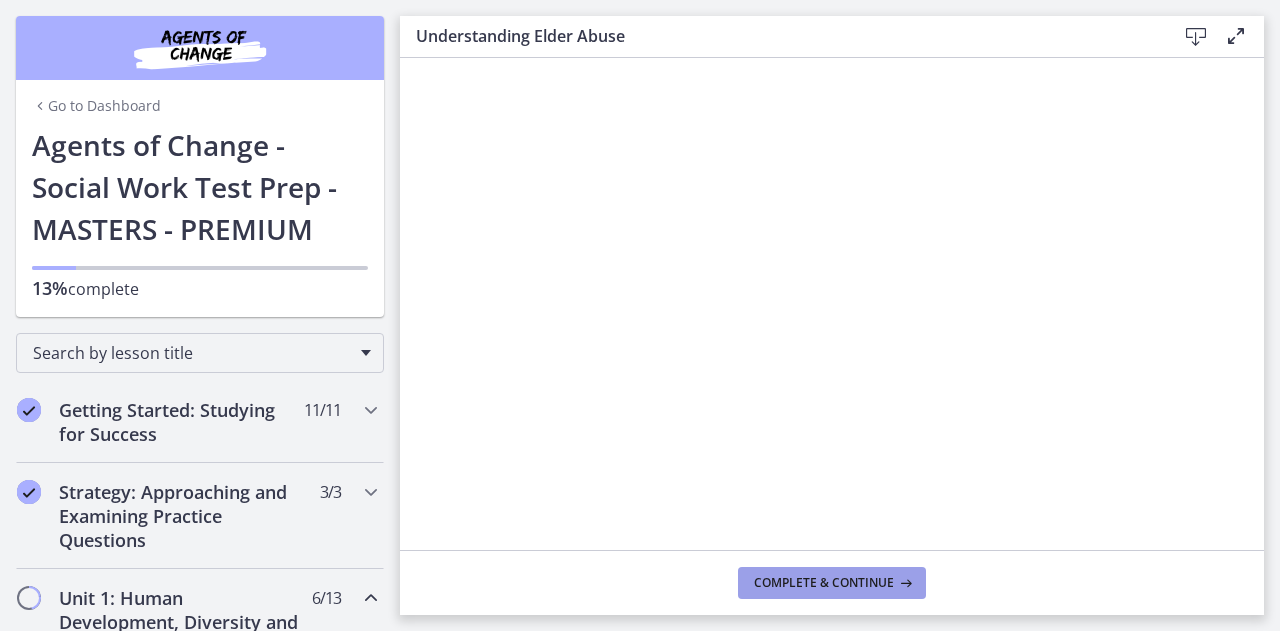 click on "Complete & continue" at bounding box center (824, 583) 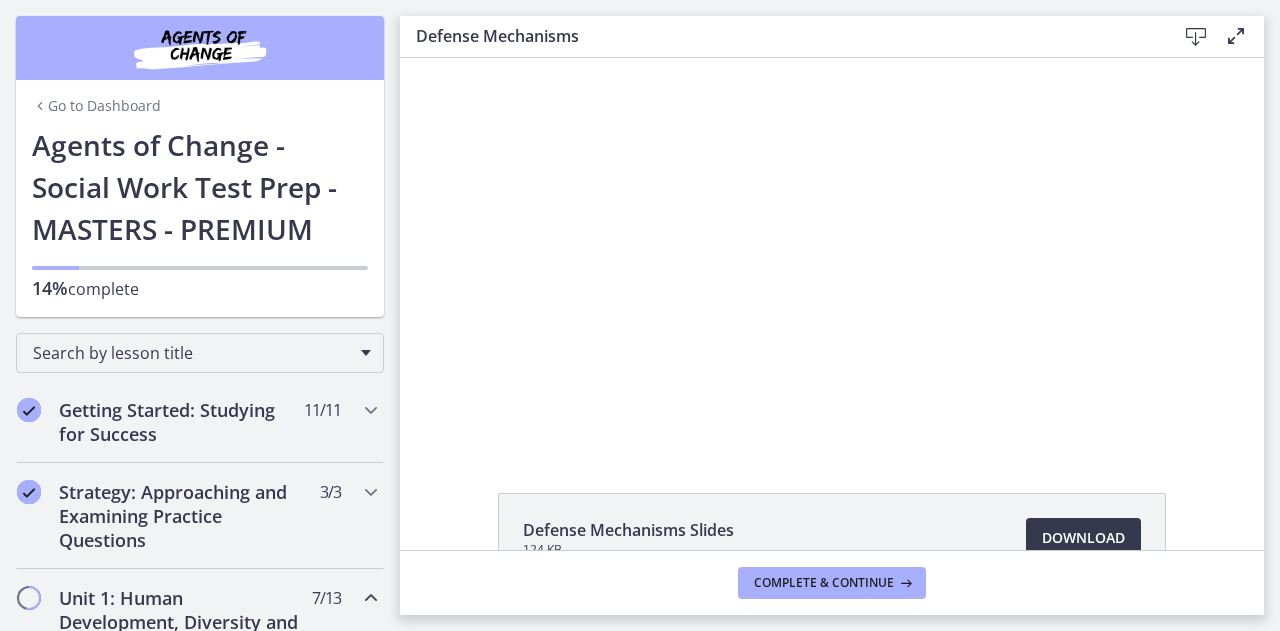 scroll, scrollTop: 0, scrollLeft: 0, axis: both 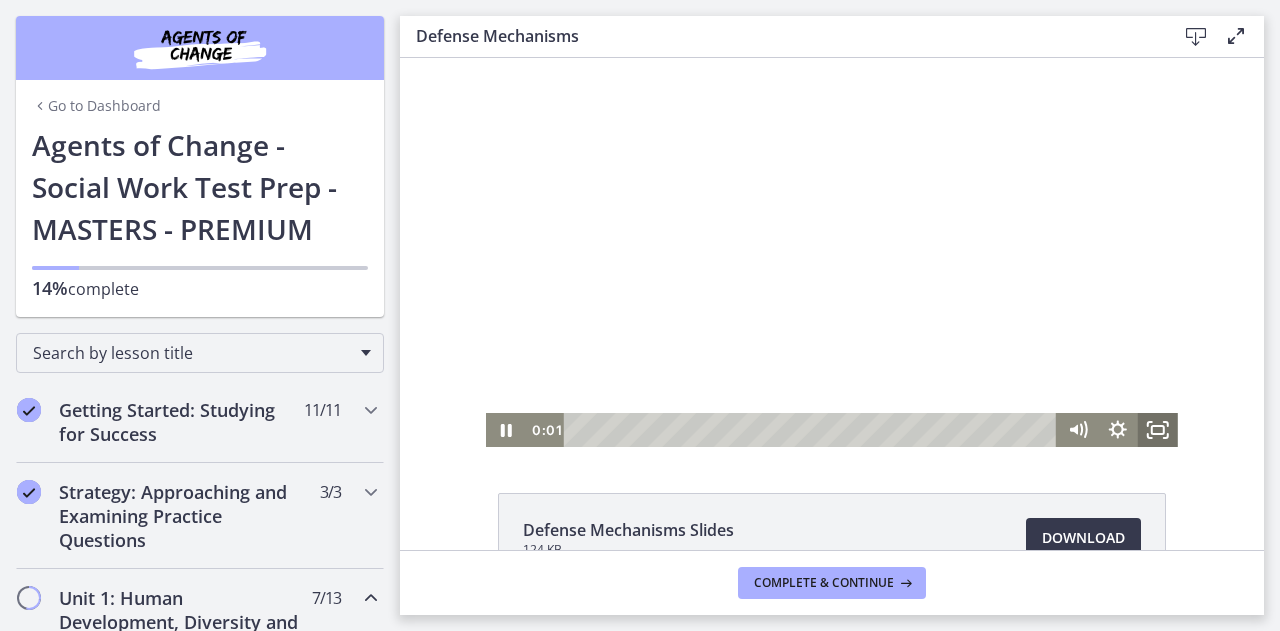 click 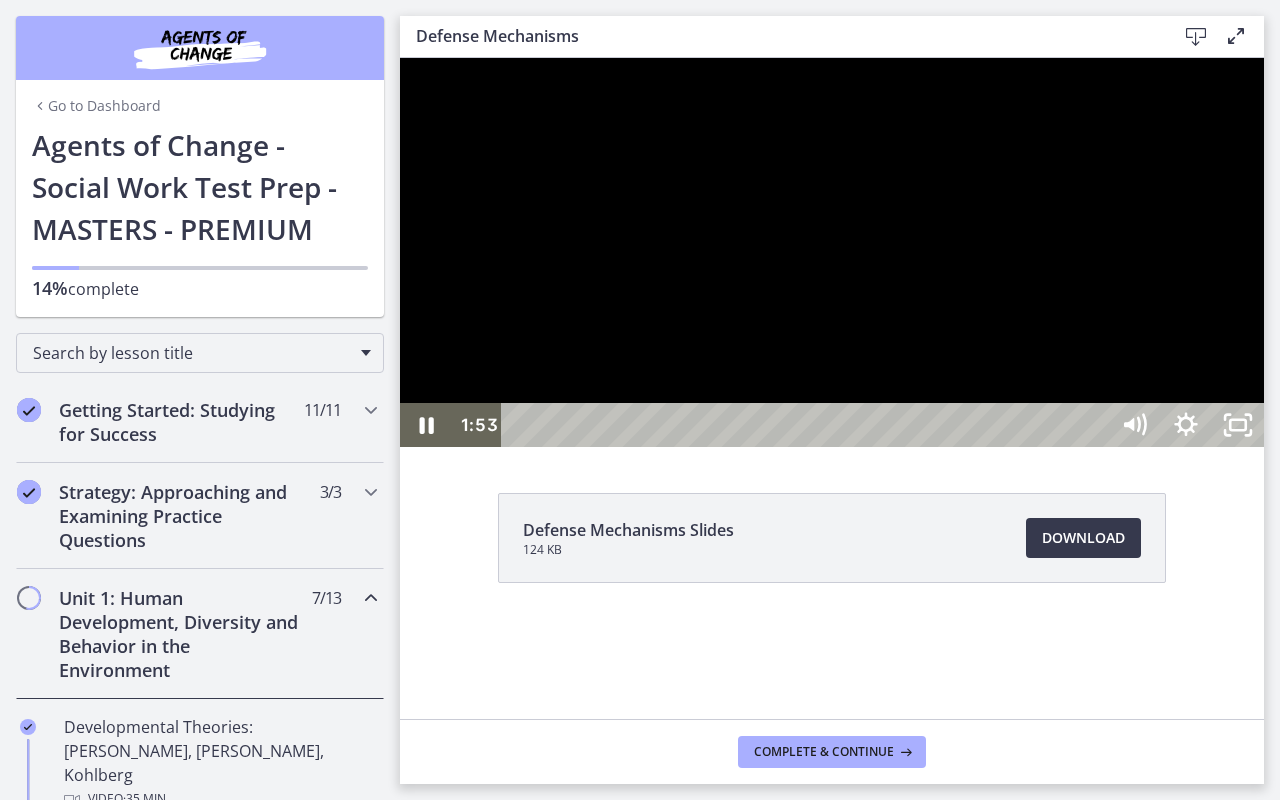 click at bounding box center (832, 252) 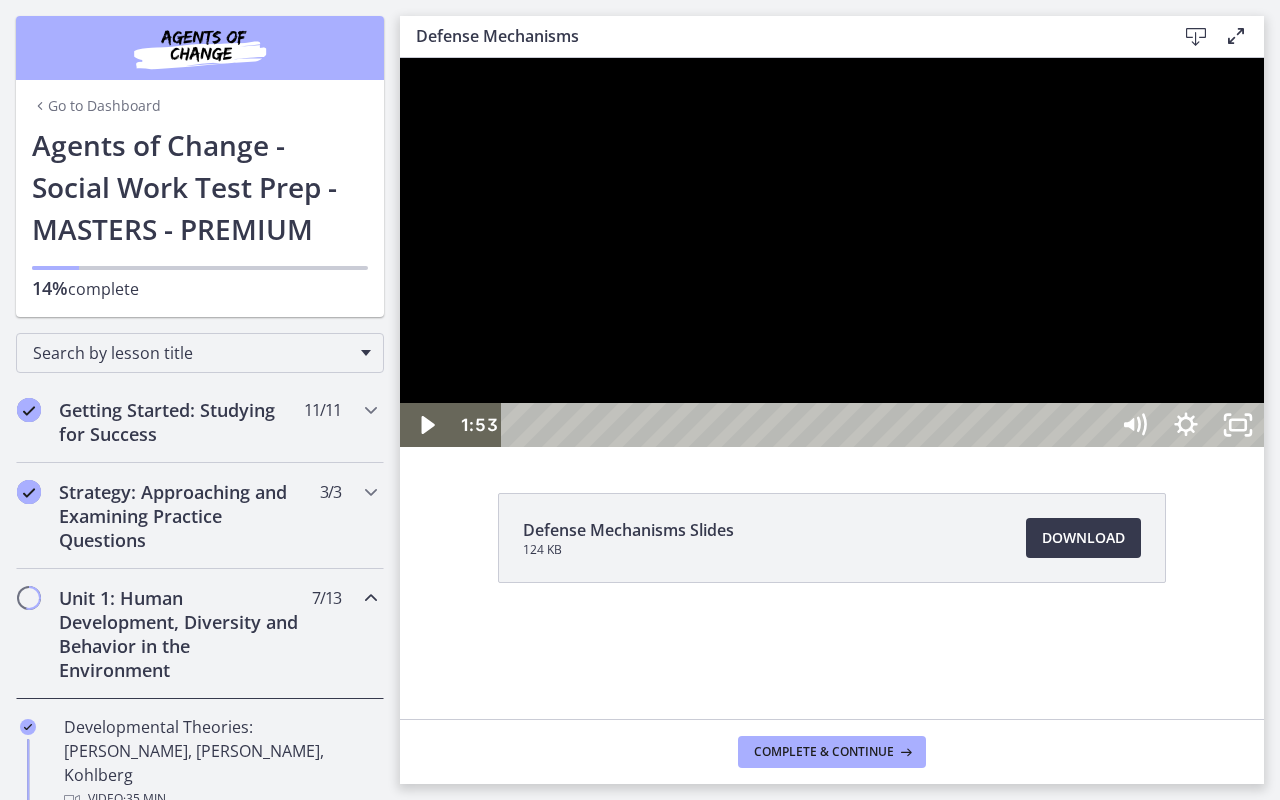 click at bounding box center (832, 252) 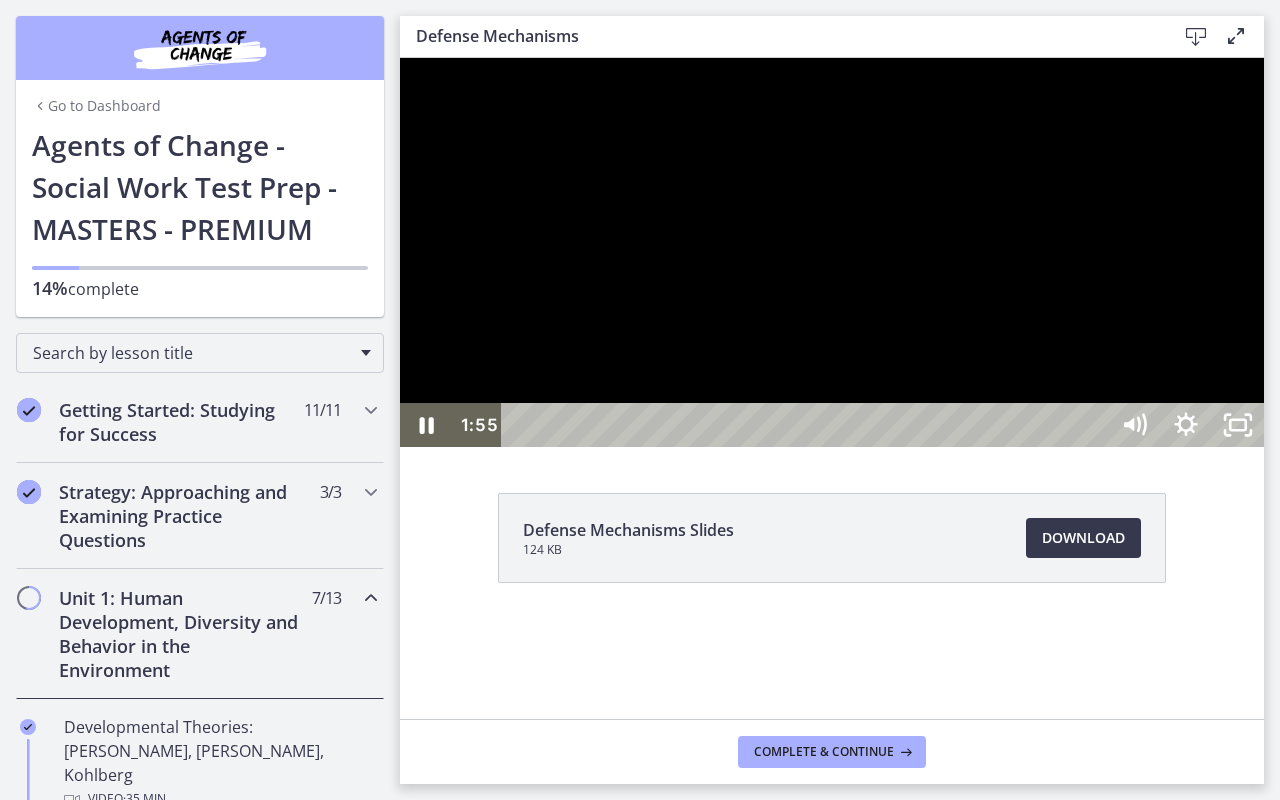 click at bounding box center (832, 252) 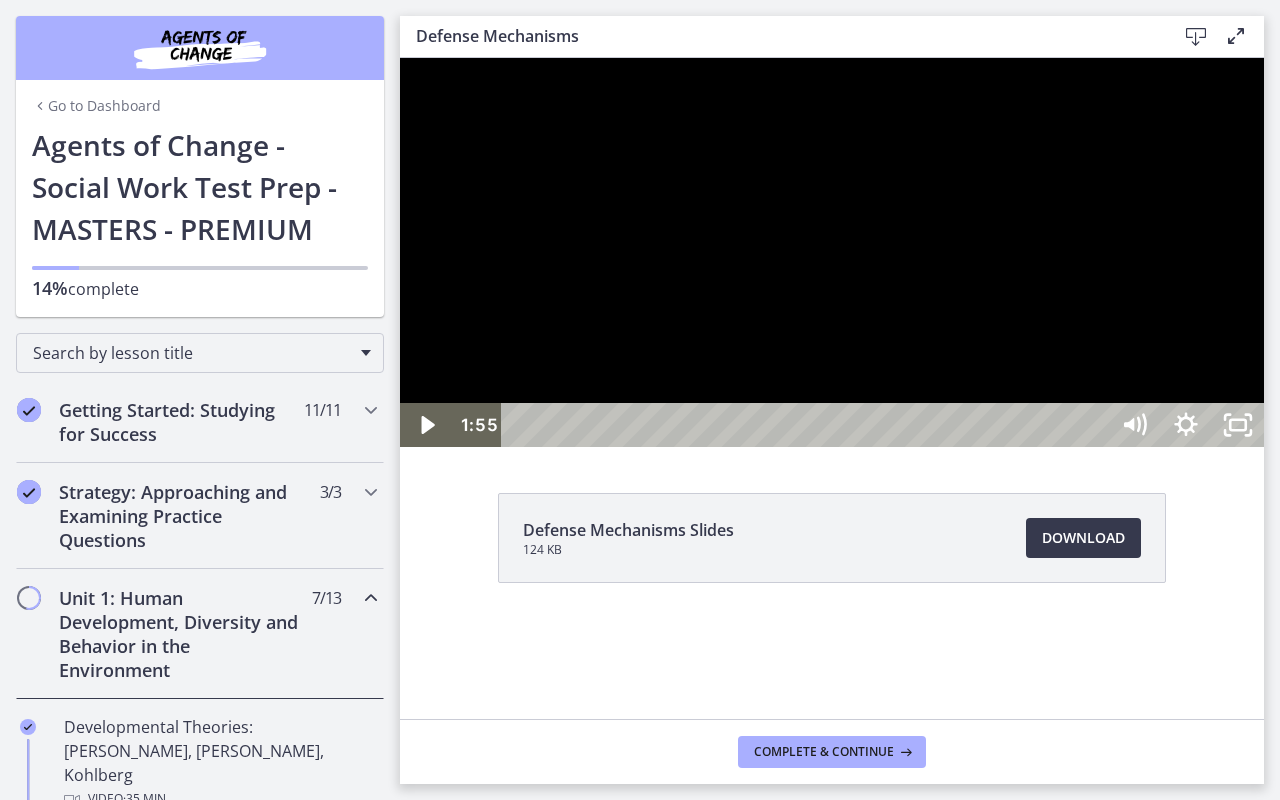 click at bounding box center [832, 252] 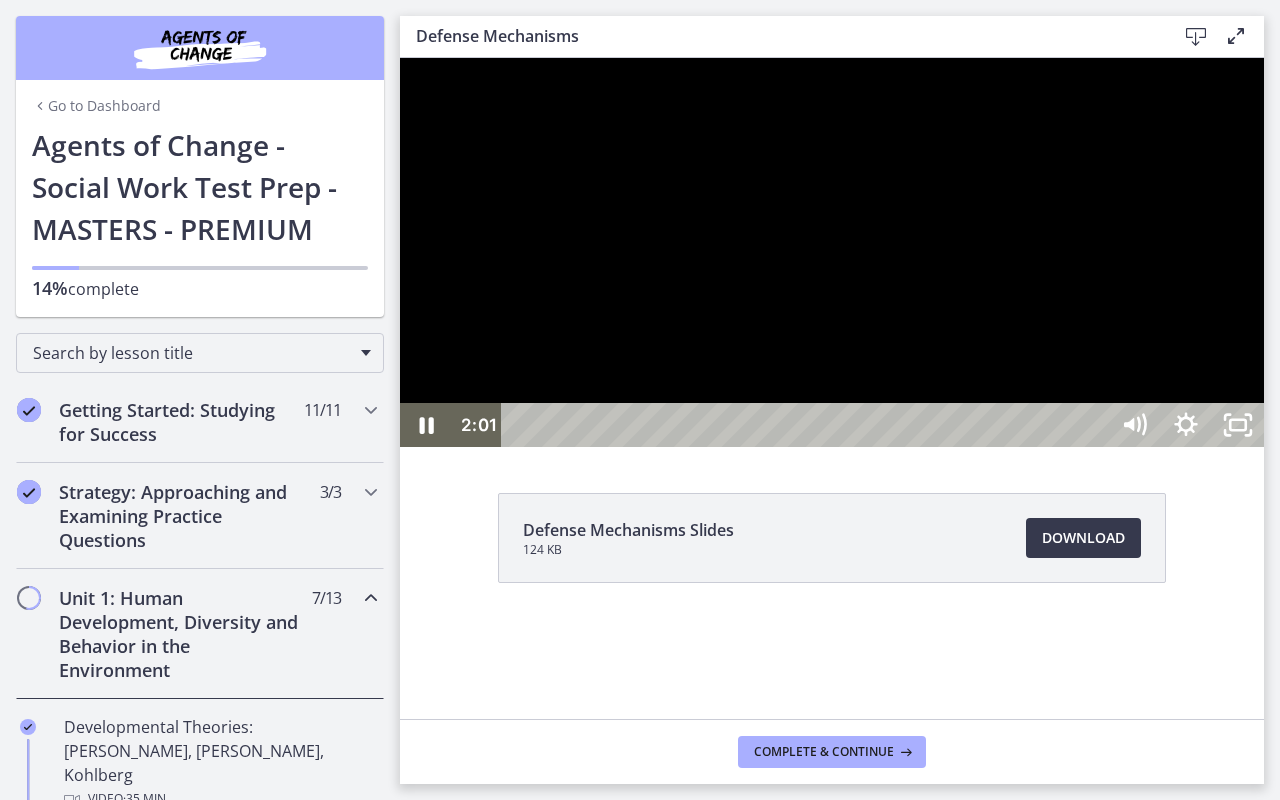 click at bounding box center (832, 252) 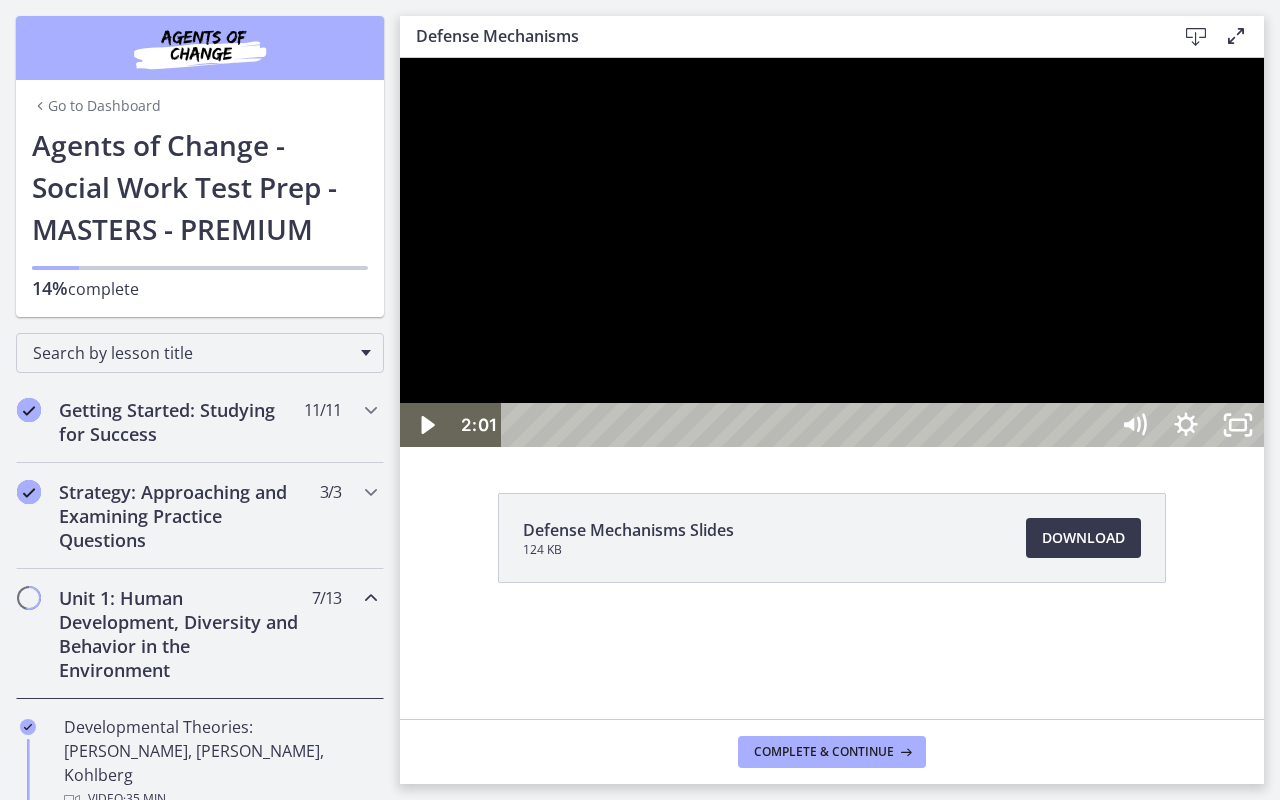 click at bounding box center (832, 252) 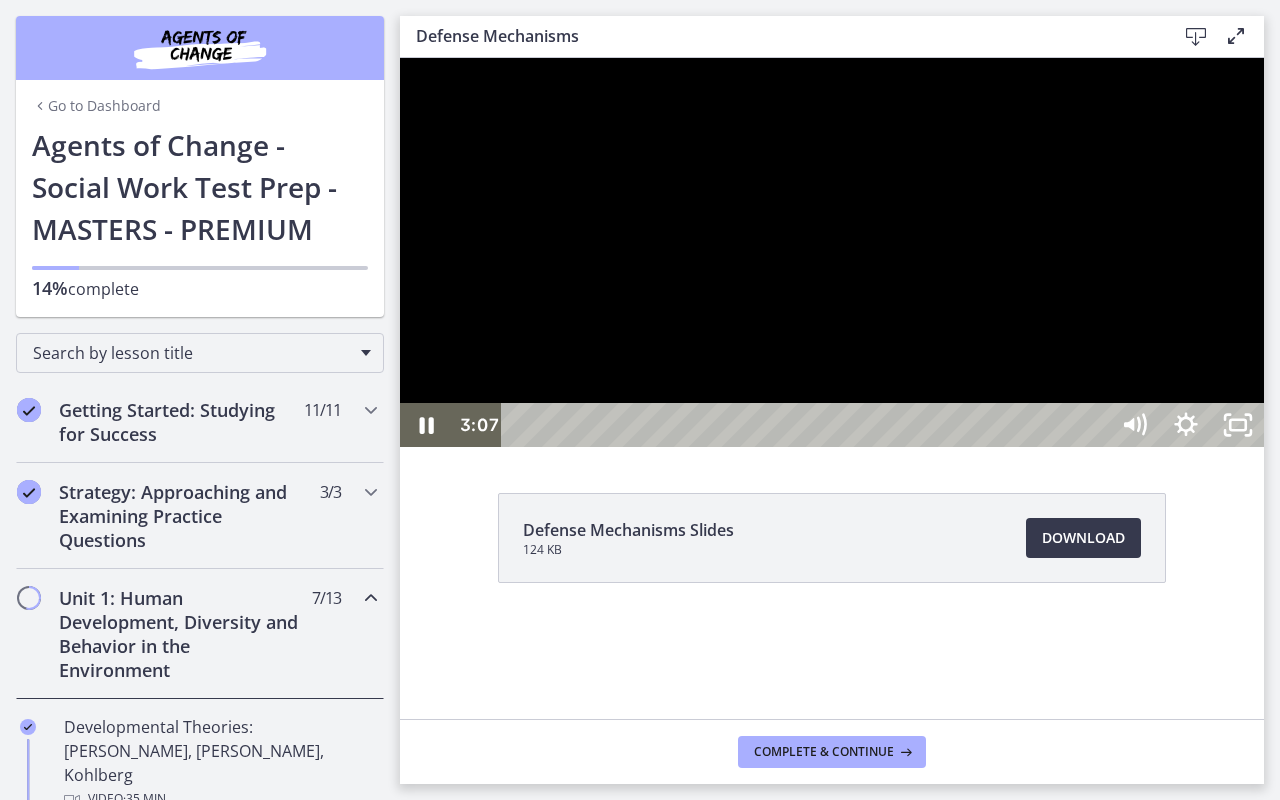 click at bounding box center (832, 252) 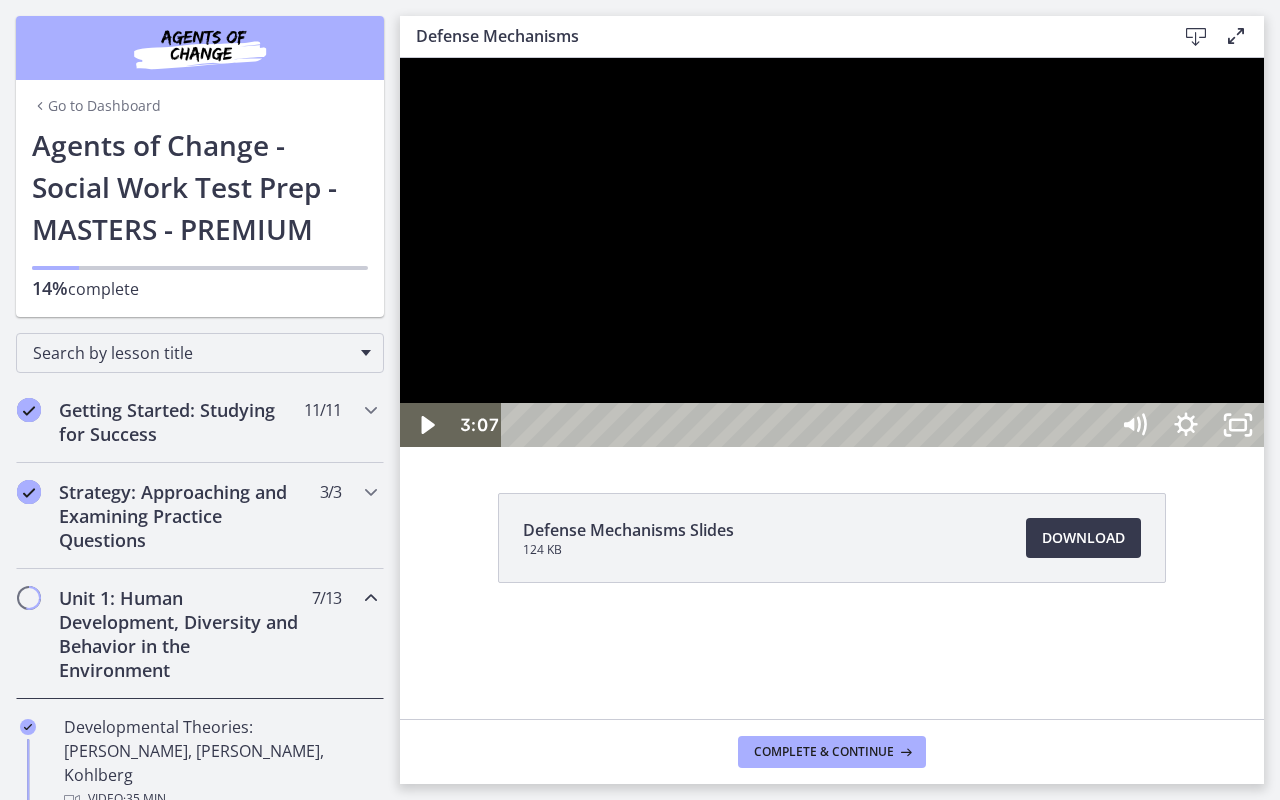 click at bounding box center [832, 252] 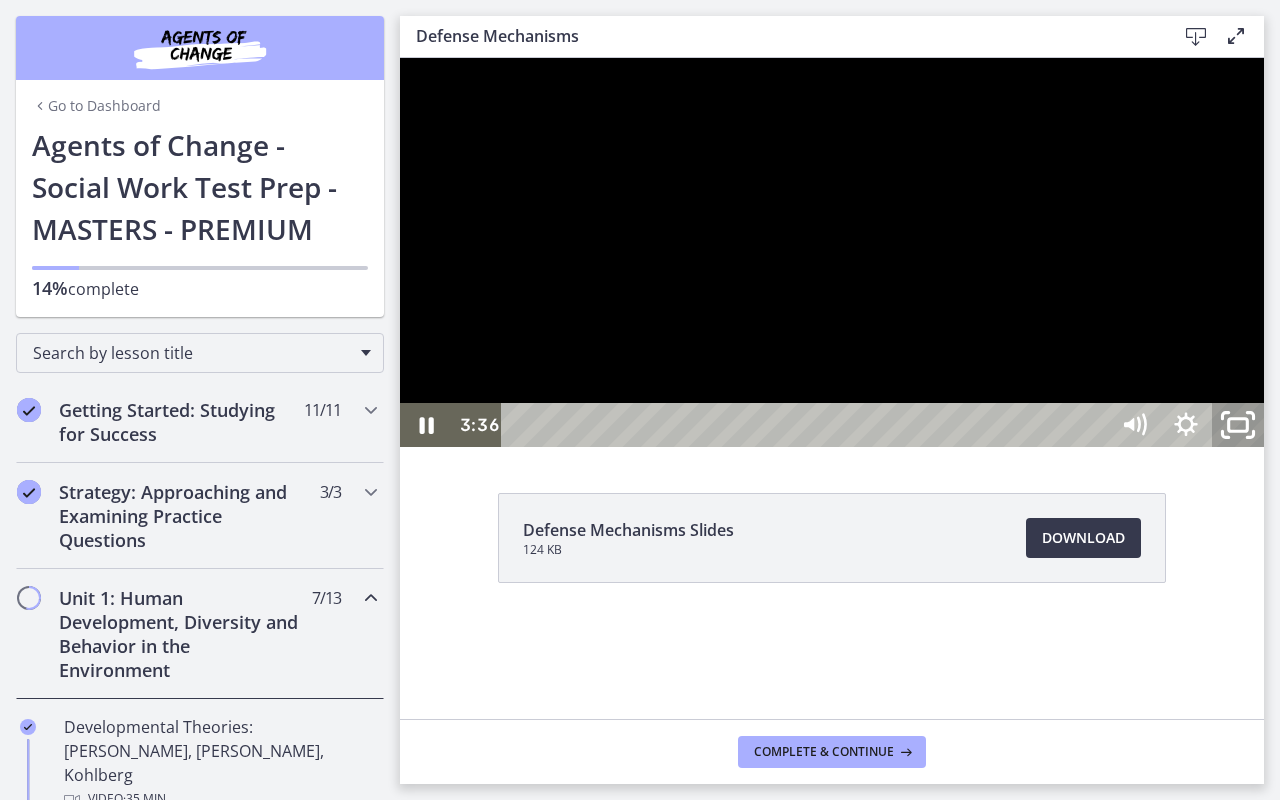 click 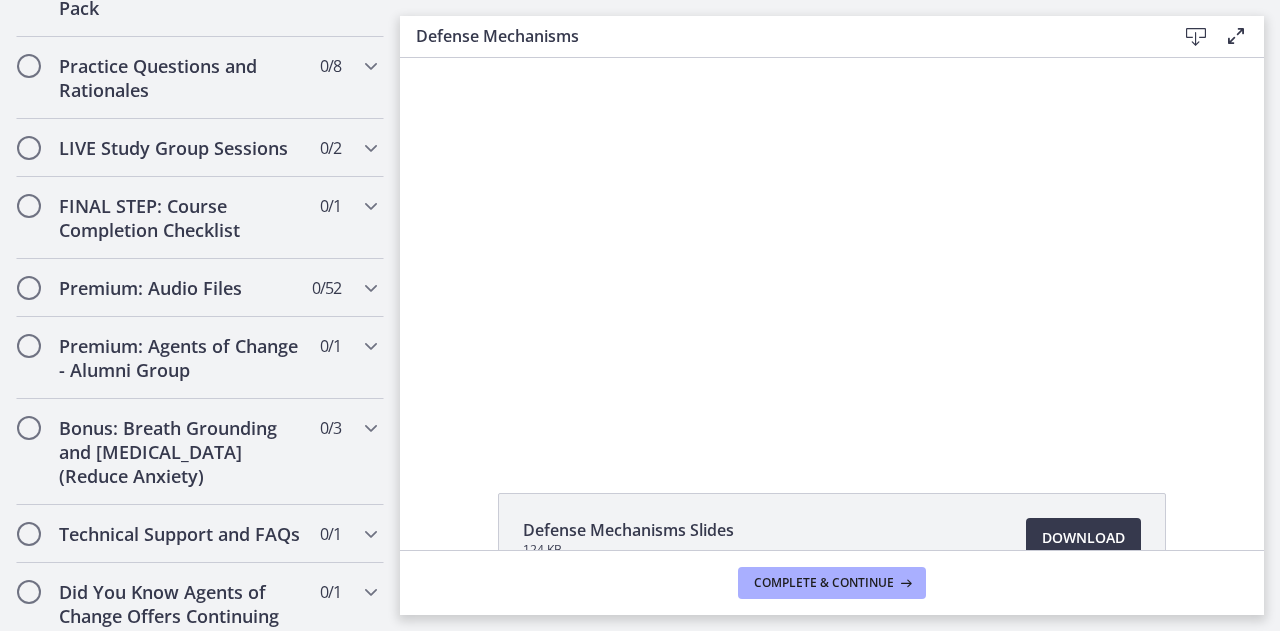 scroll, scrollTop: 2057, scrollLeft: 0, axis: vertical 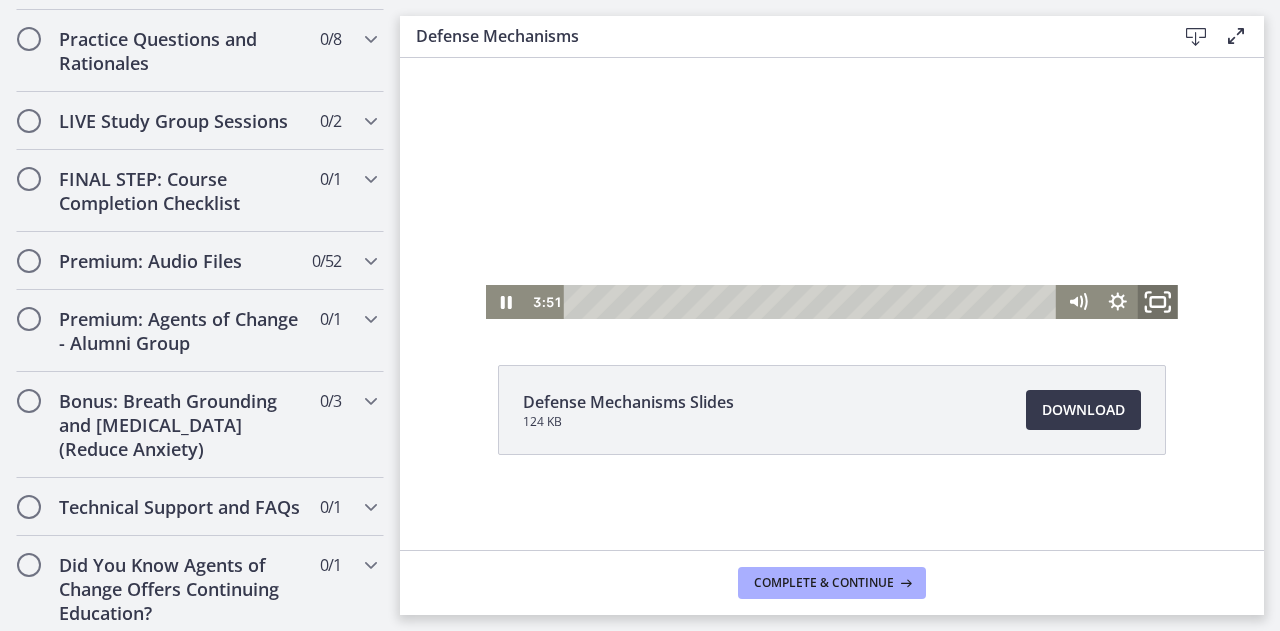 click 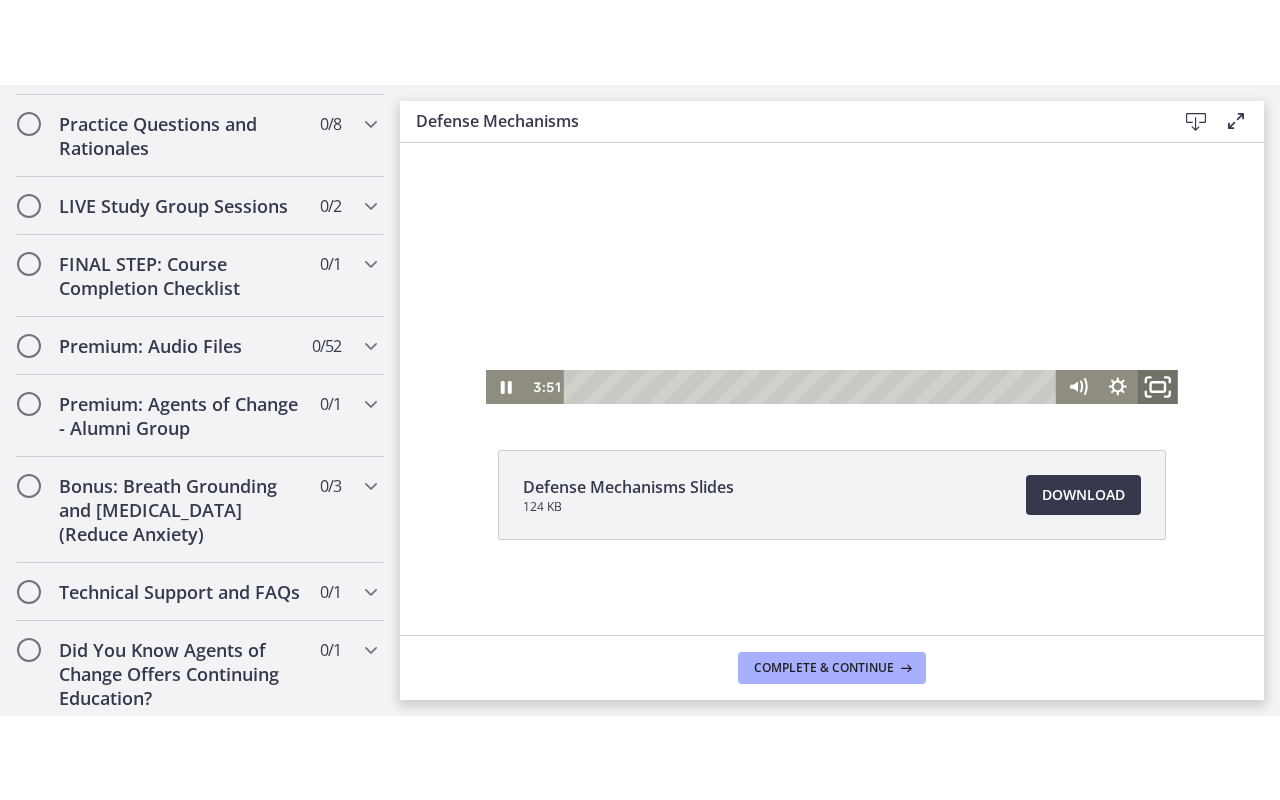 scroll, scrollTop: 0, scrollLeft: 0, axis: both 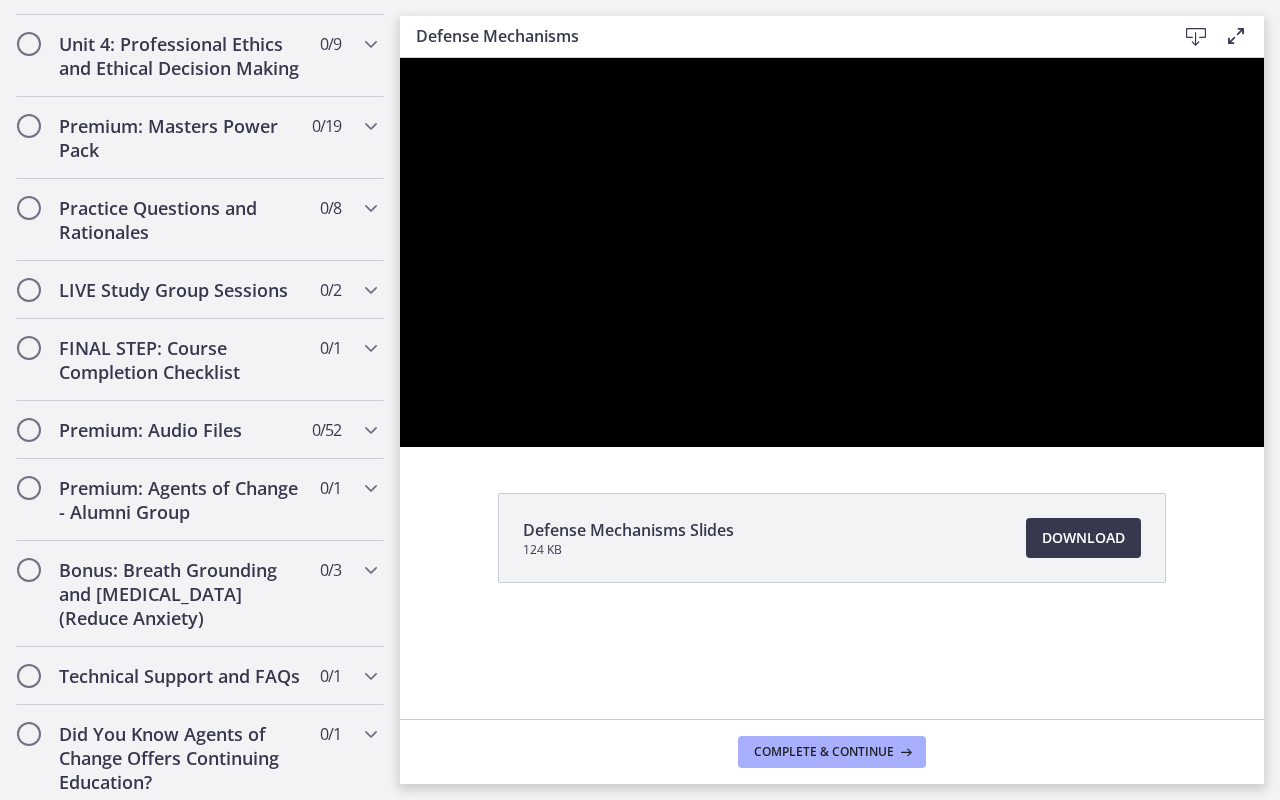 type 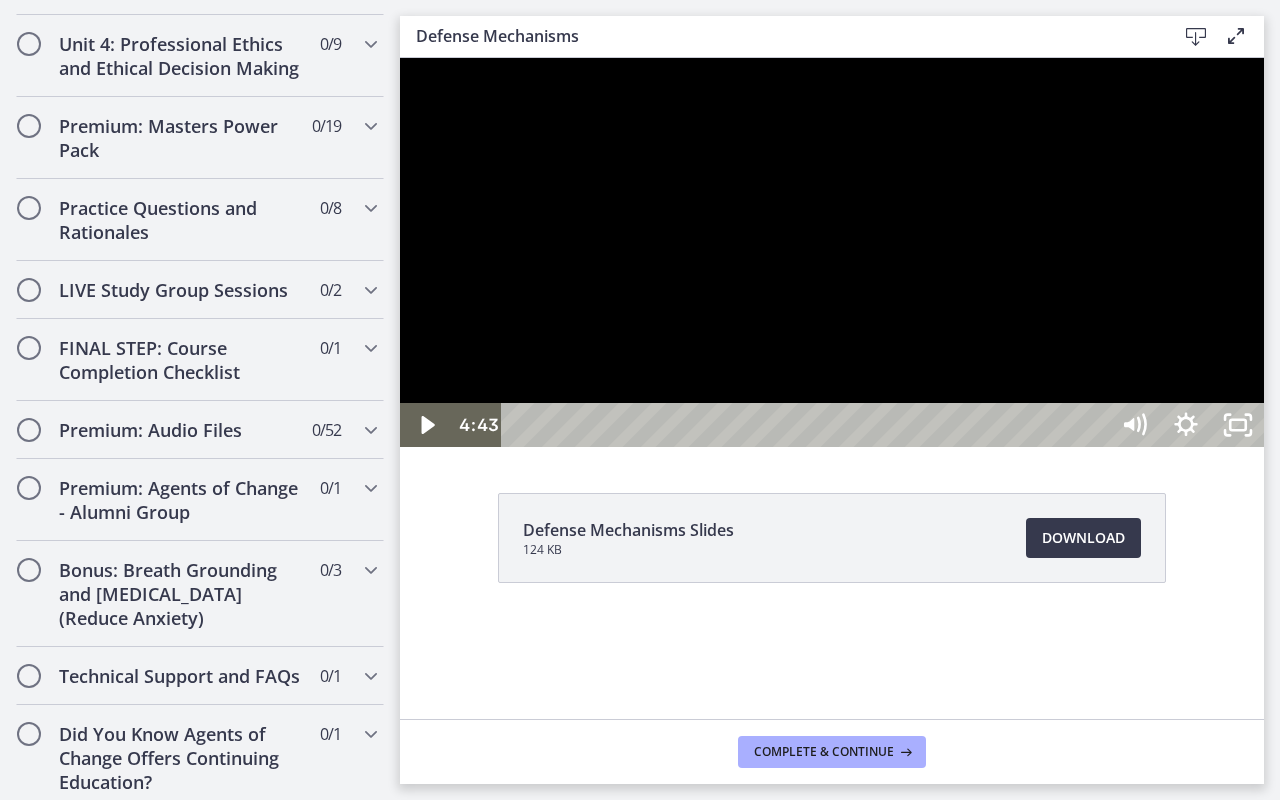 click at bounding box center [832, 252] 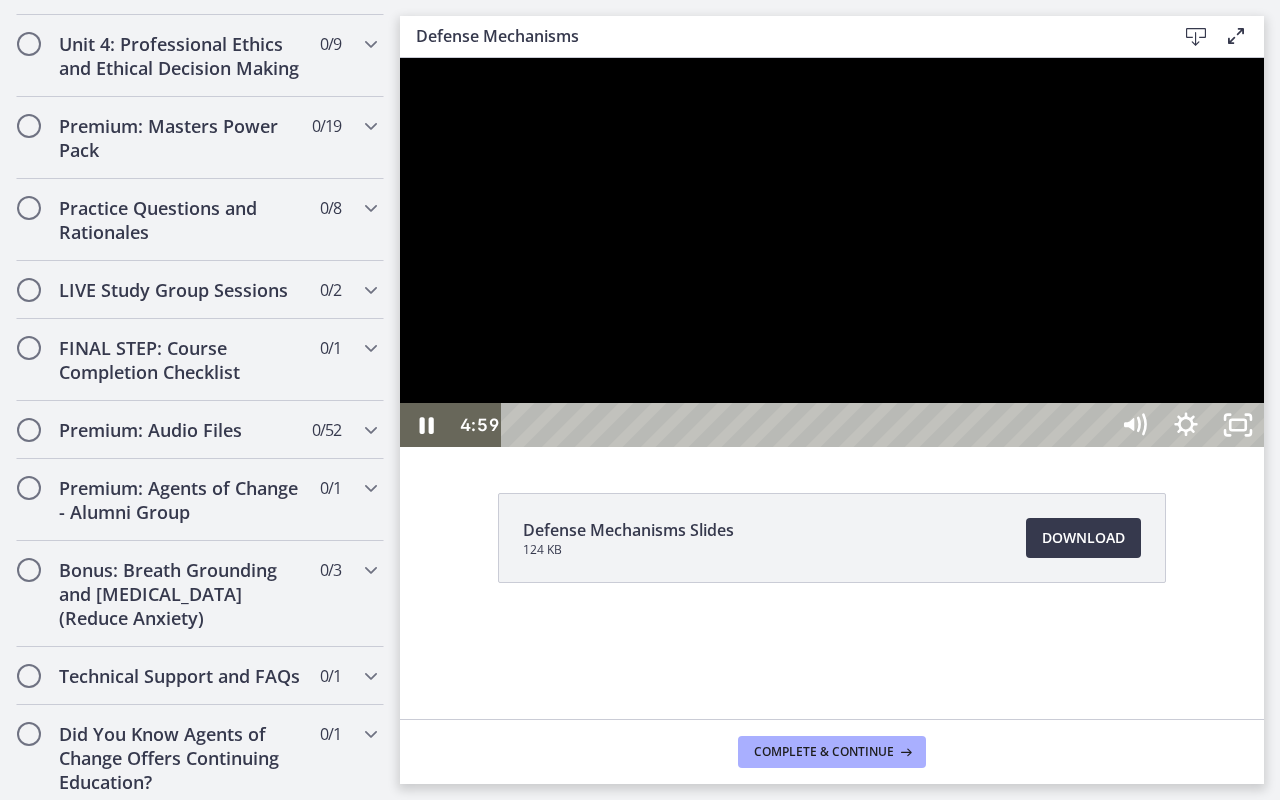 click at bounding box center [832, 252] 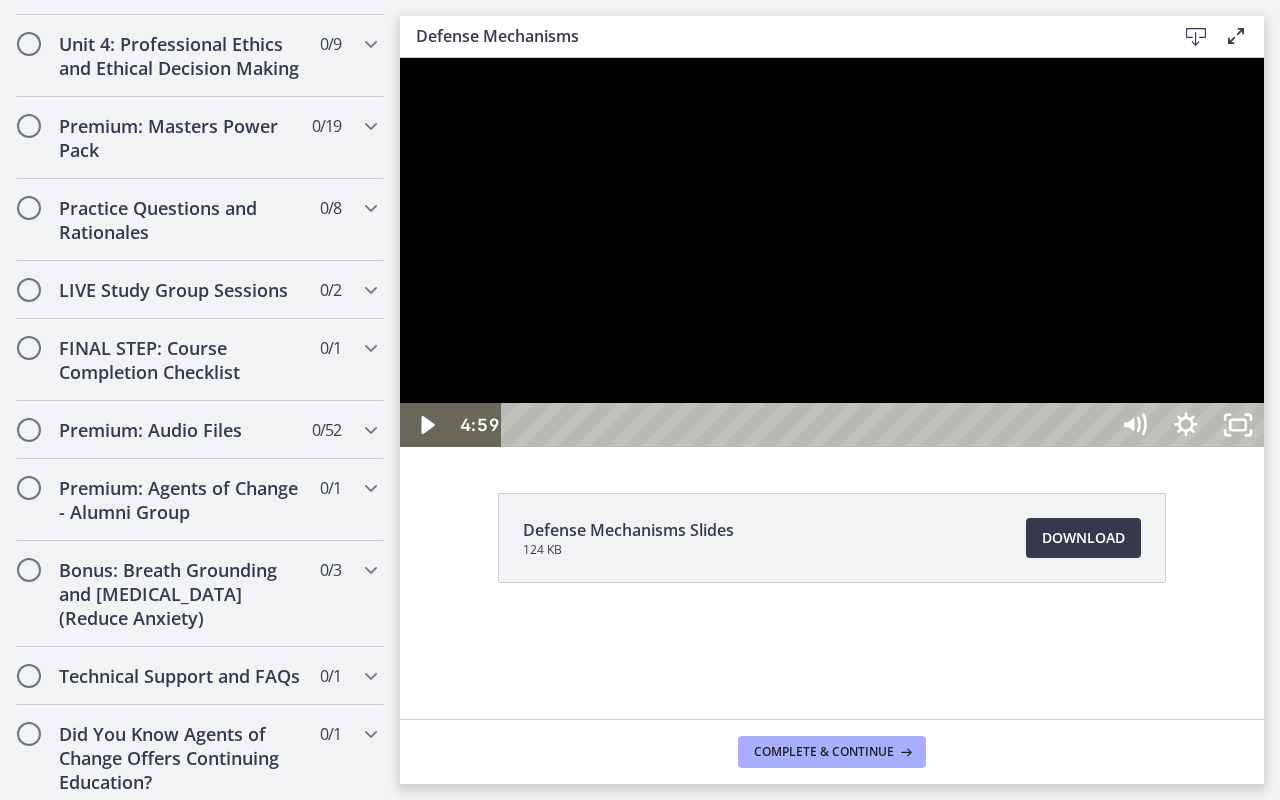 click at bounding box center (832, 252) 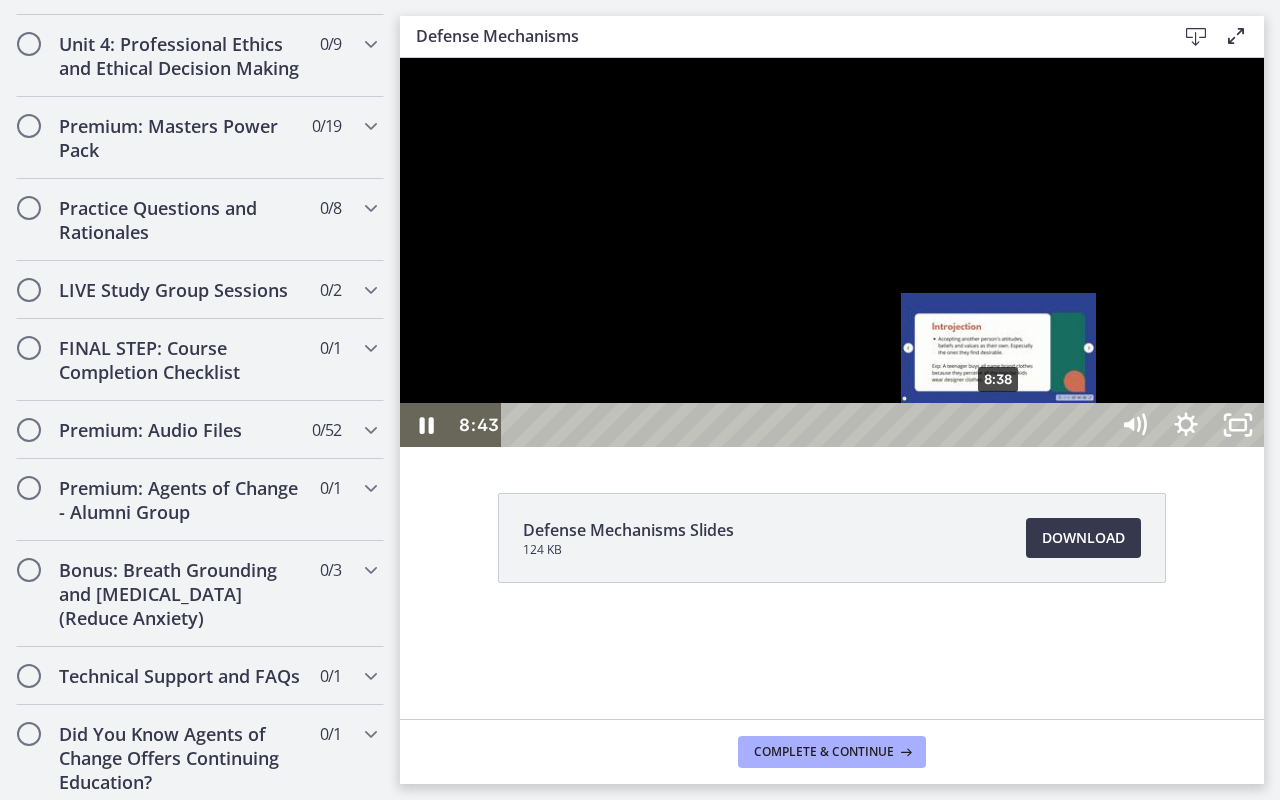 click at bounding box center (1003, 425) 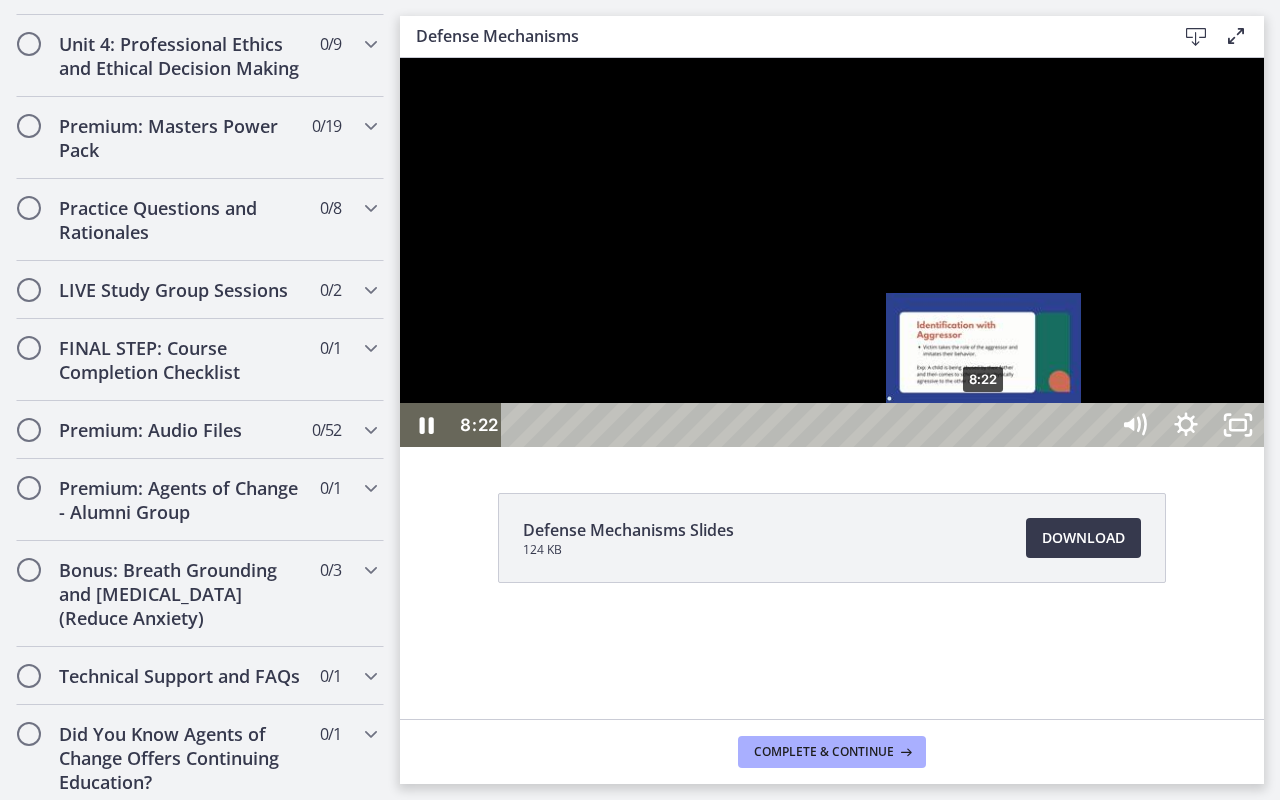 click on "8:22" at bounding box center [807, 425] 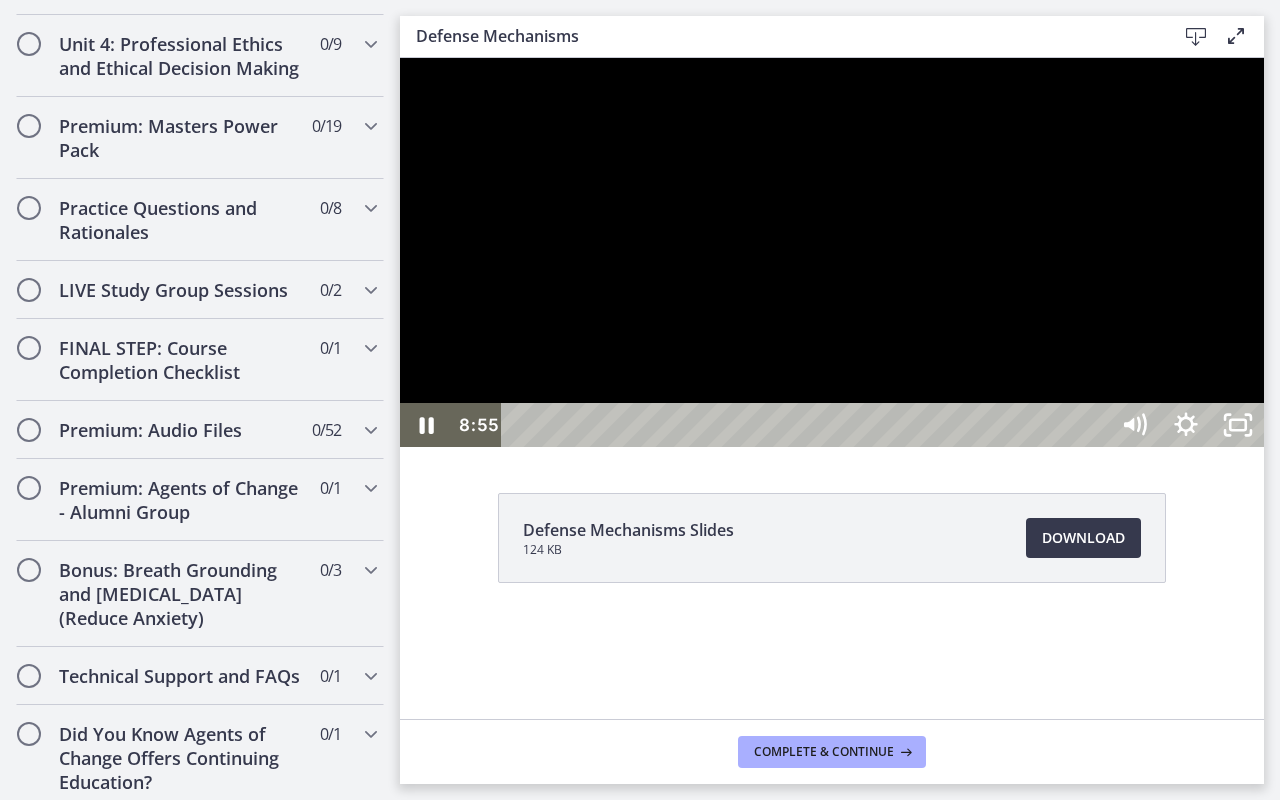 click at bounding box center (832, 252) 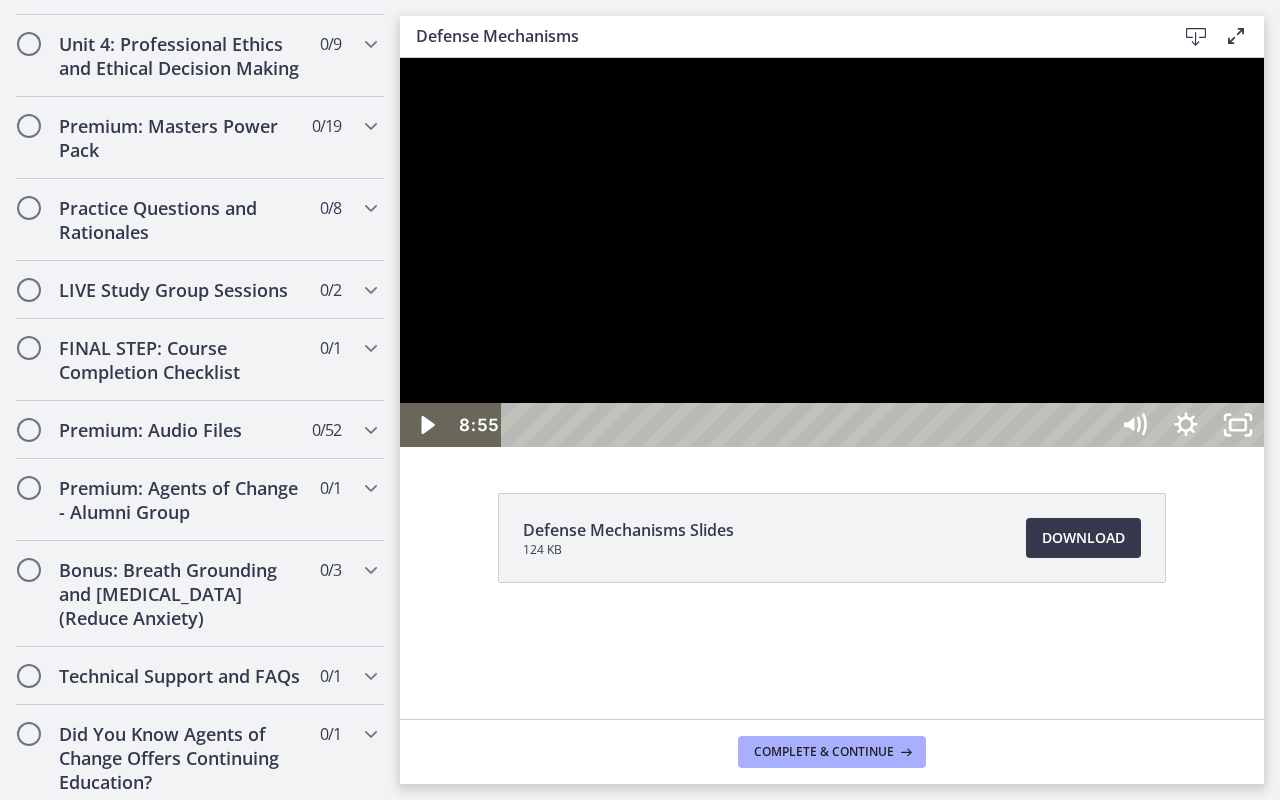 click at bounding box center [832, 252] 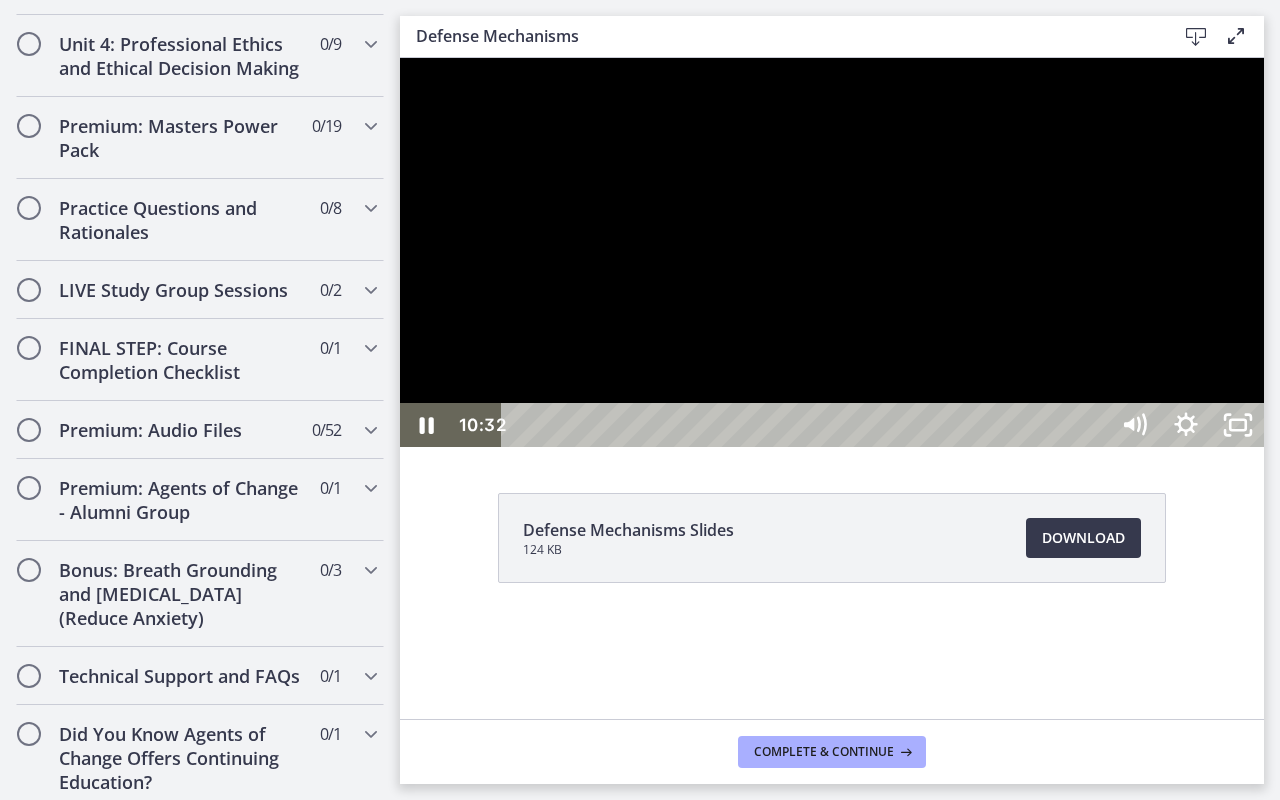click at bounding box center (832, 252) 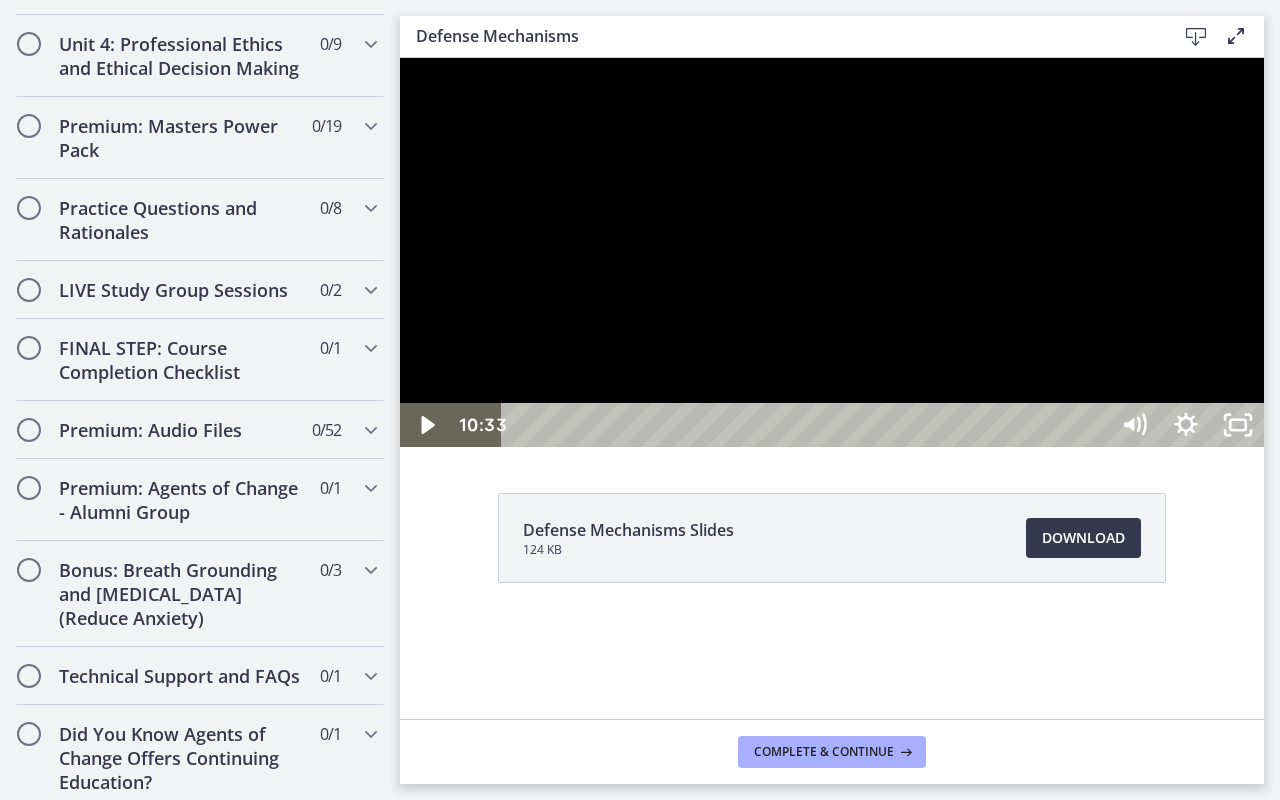 type 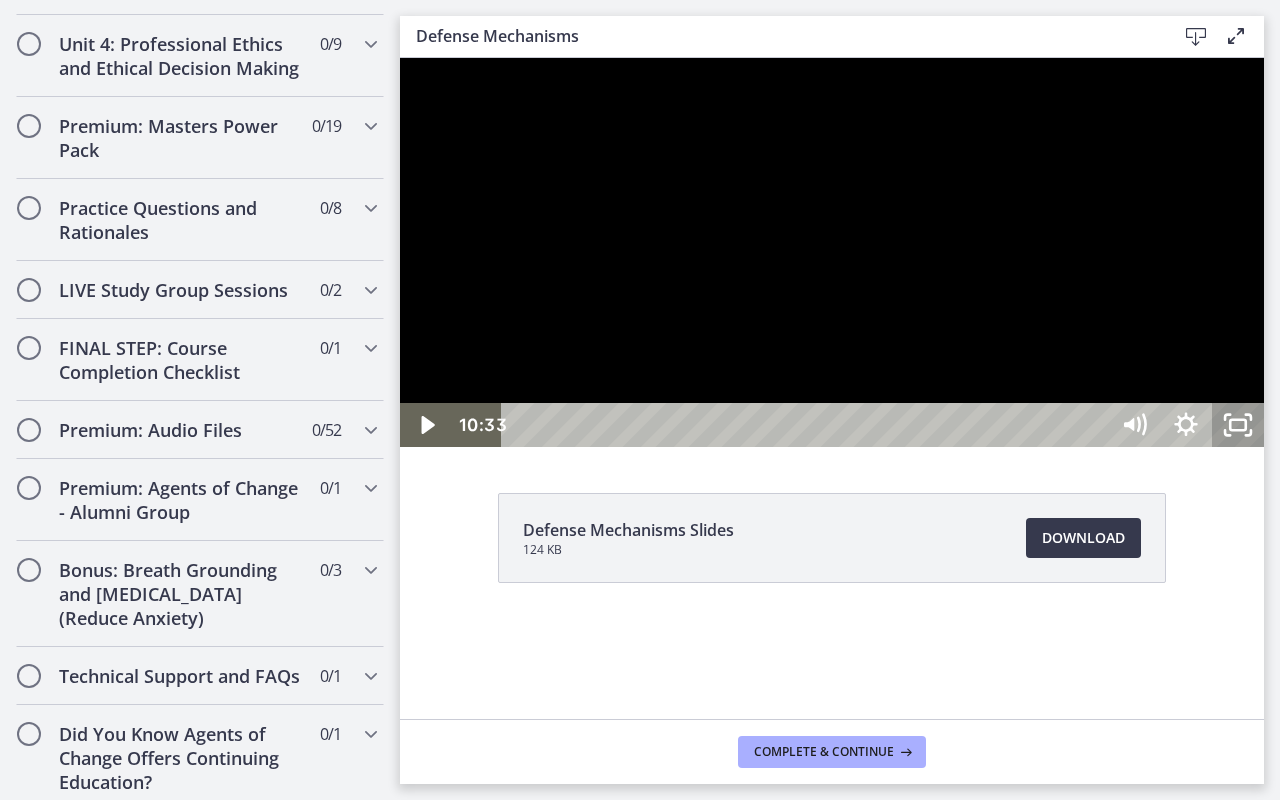 click 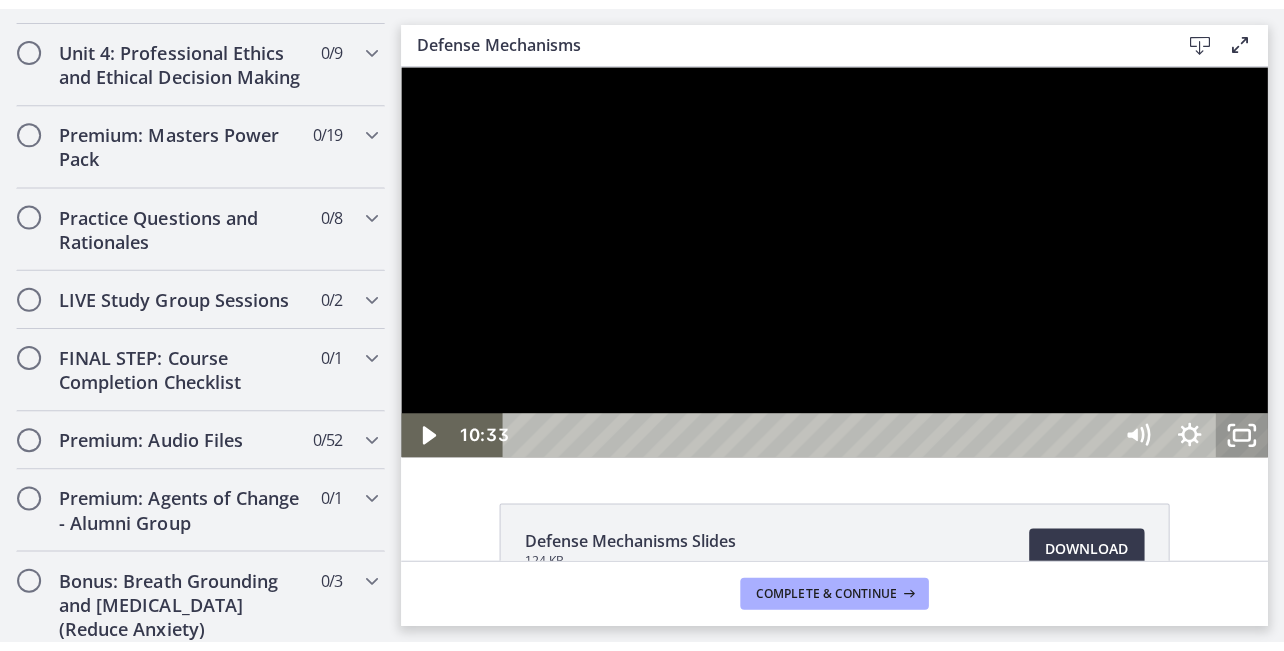 scroll, scrollTop: 2057, scrollLeft: 0, axis: vertical 